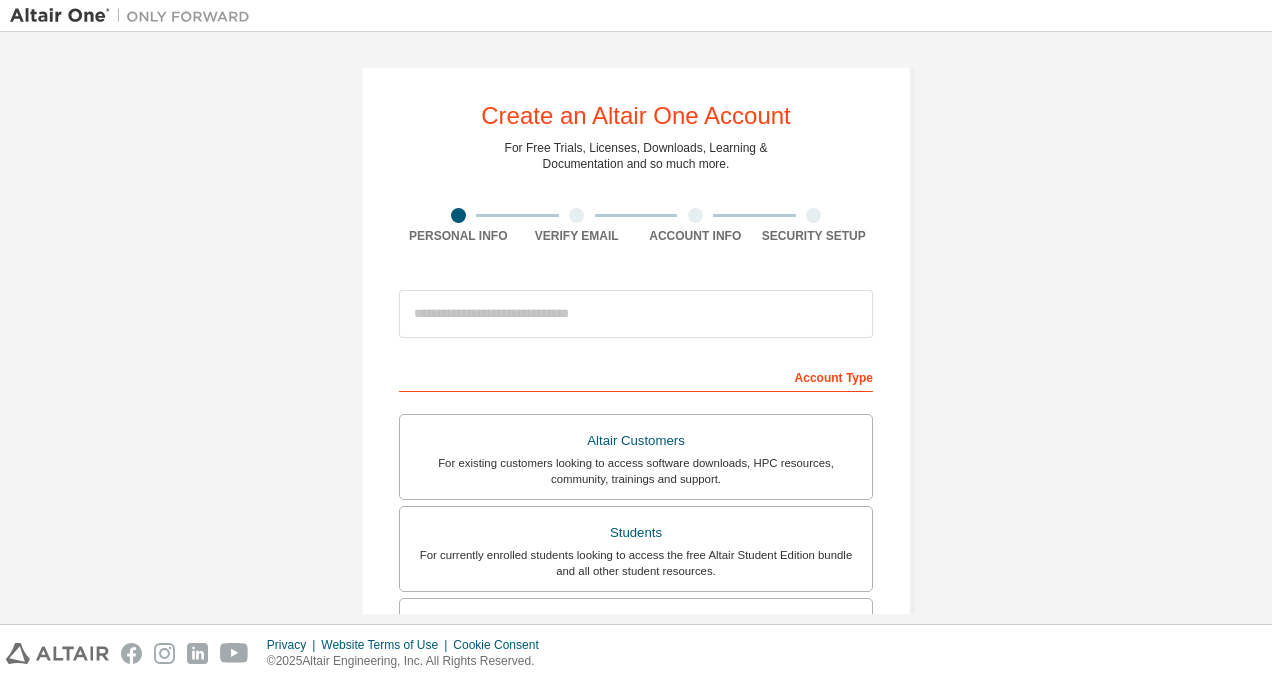 scroll, scrollTop: 0, scrollLeft: 0, axis: both 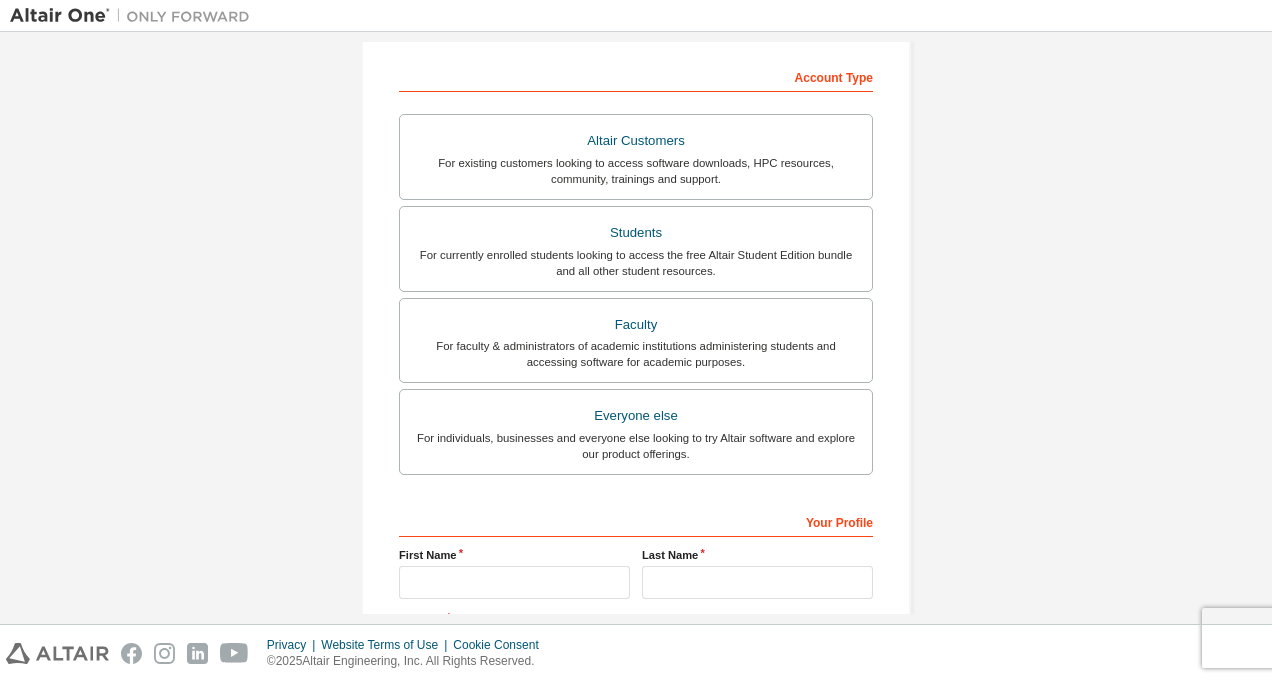 click on "For existing customers looking to access software downloads, HPC resources, community, trainings and support." at bounding box center [636, 171] 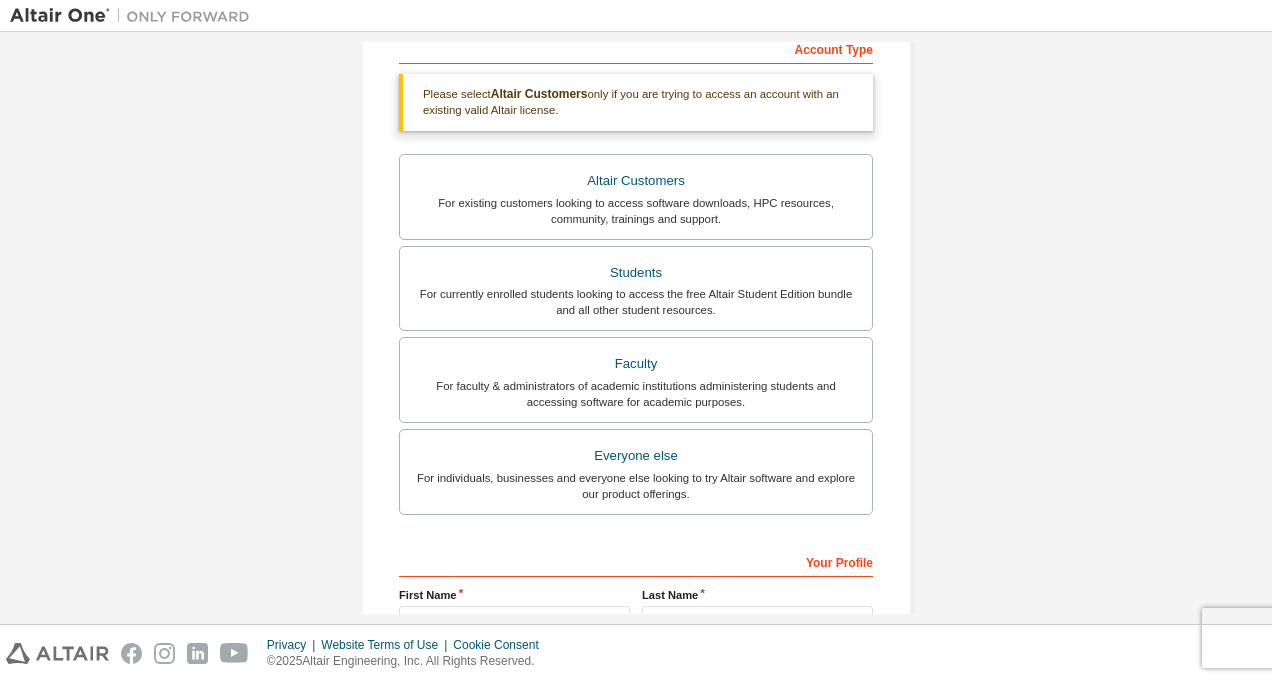 scroll, scrollTop: 329, scrollLeft: 0, axis: vertical 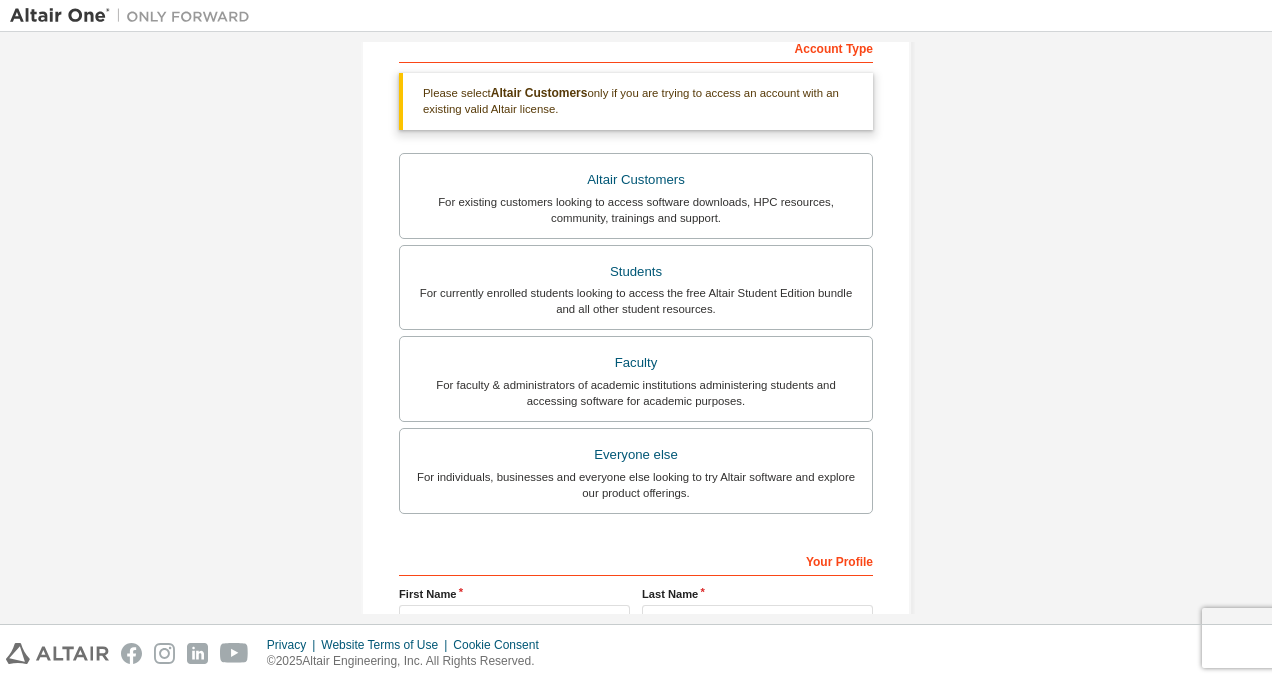 click on "For individuals, businesses and everyone else looking to try Altair software and explore our product offerings." at bounding box center [636, 485] 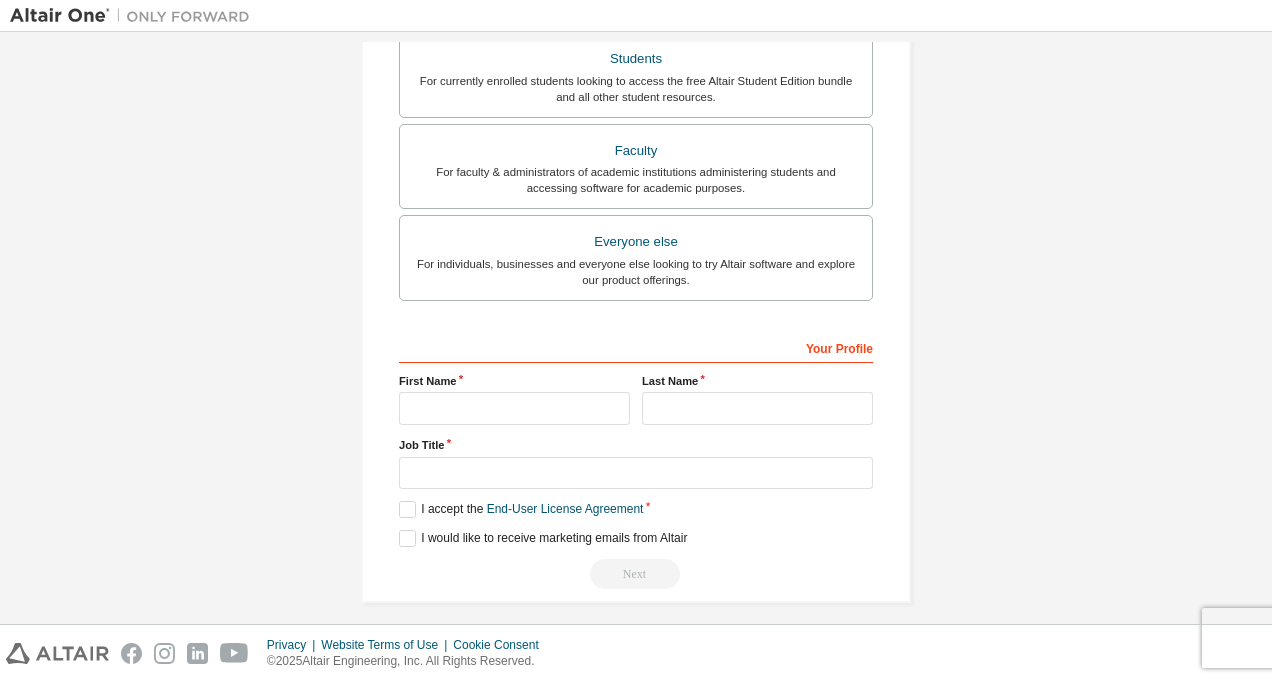 scroll, scrollTop: 475, scrollLeft: 0, axis: vertical 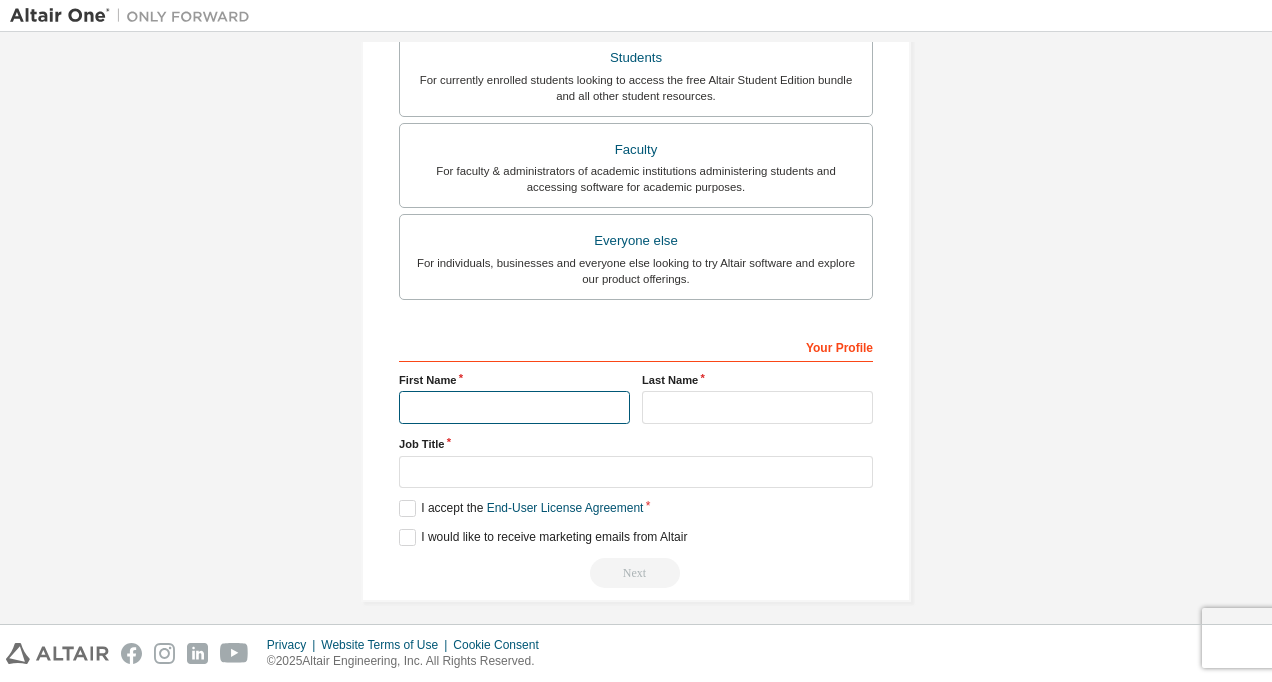 click at bounding box center [514, 407] 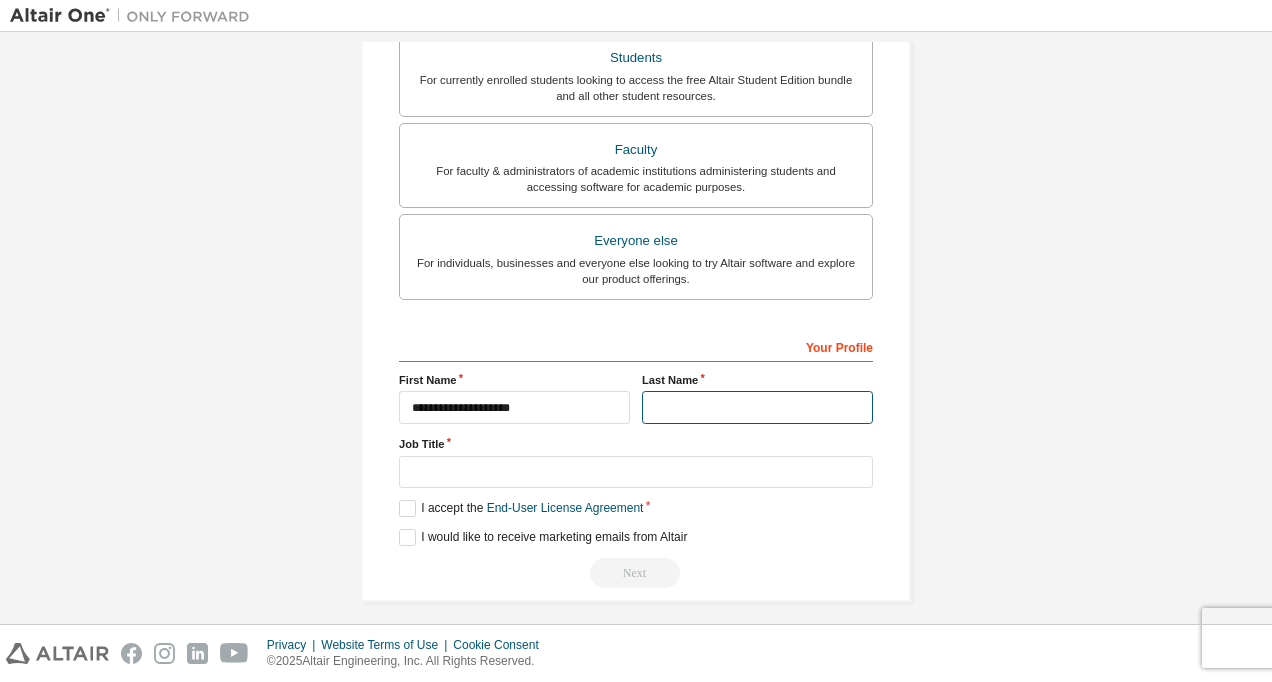 type on "*******" 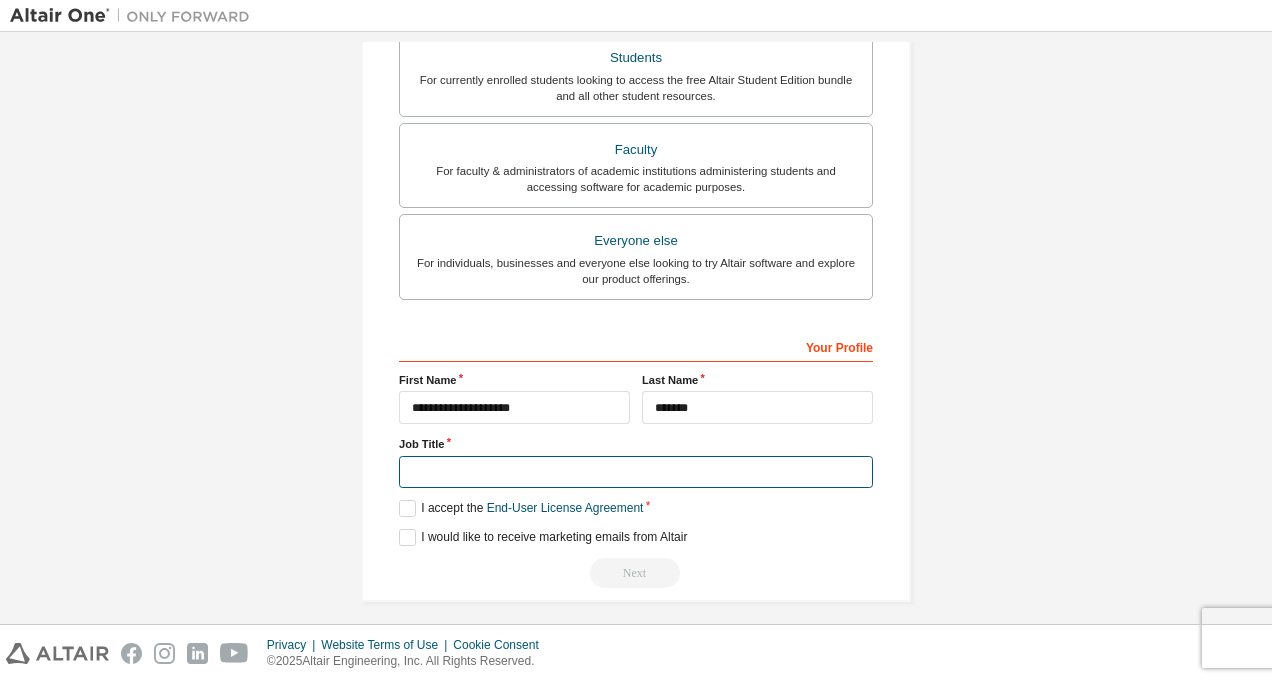click at bounding box center [636, 472] 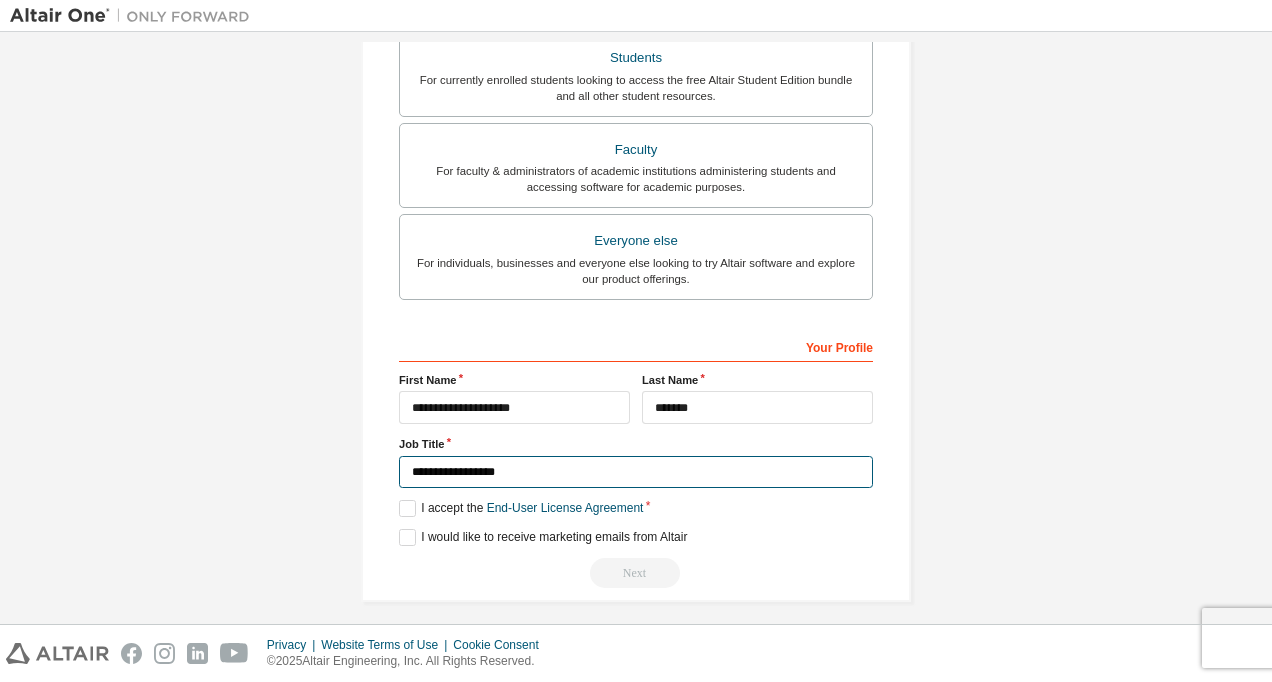 type on "**********" 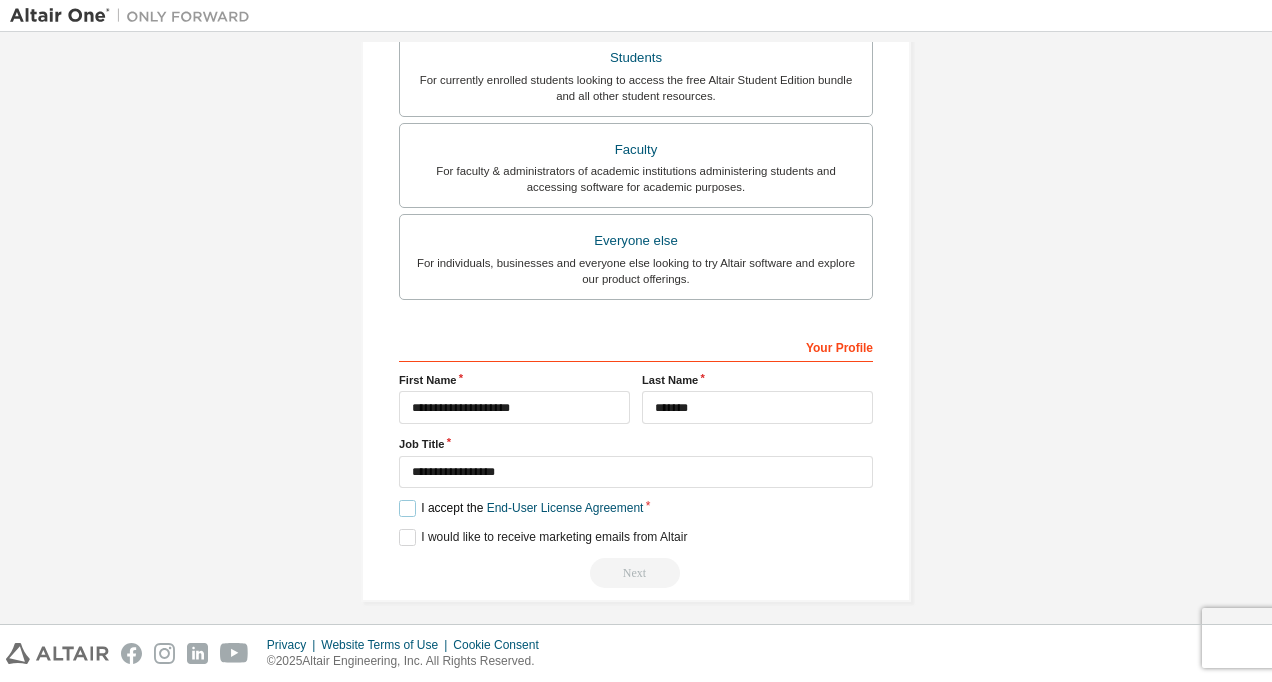 click on "I accept the    End-User License Agreement" at bounding box center [521, 508] 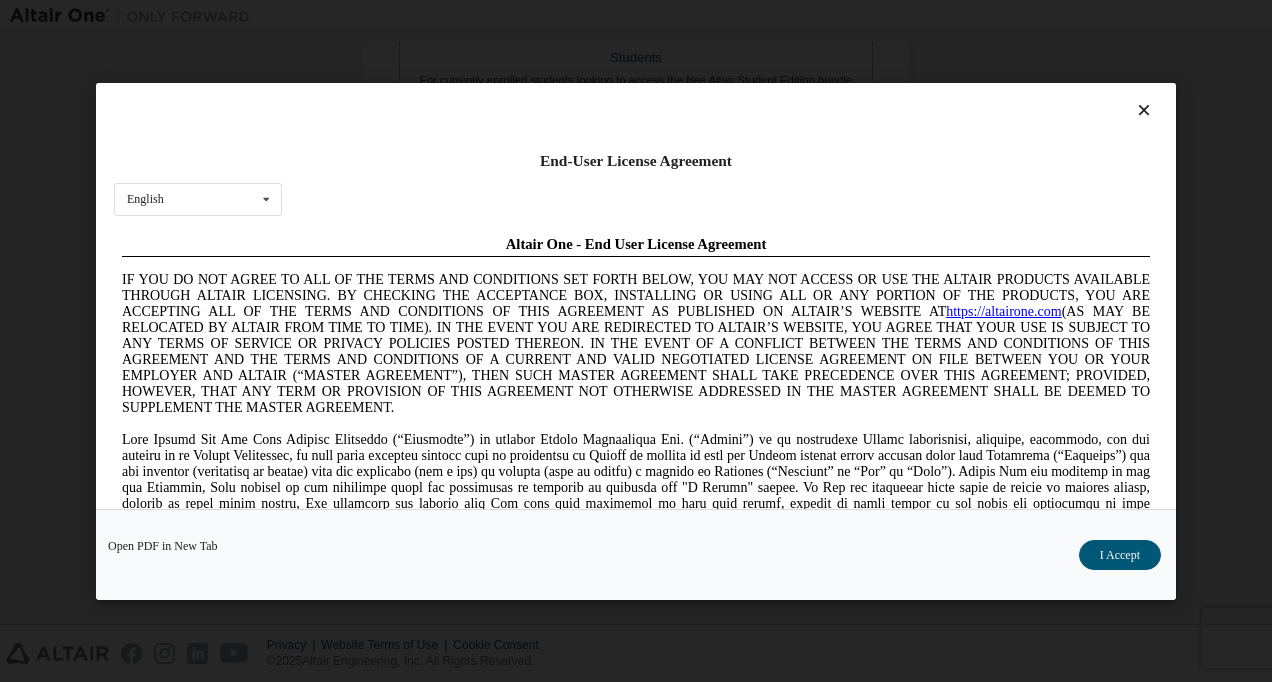 scroll, scrollTop: 0, scrollLeft: 0, axis: both 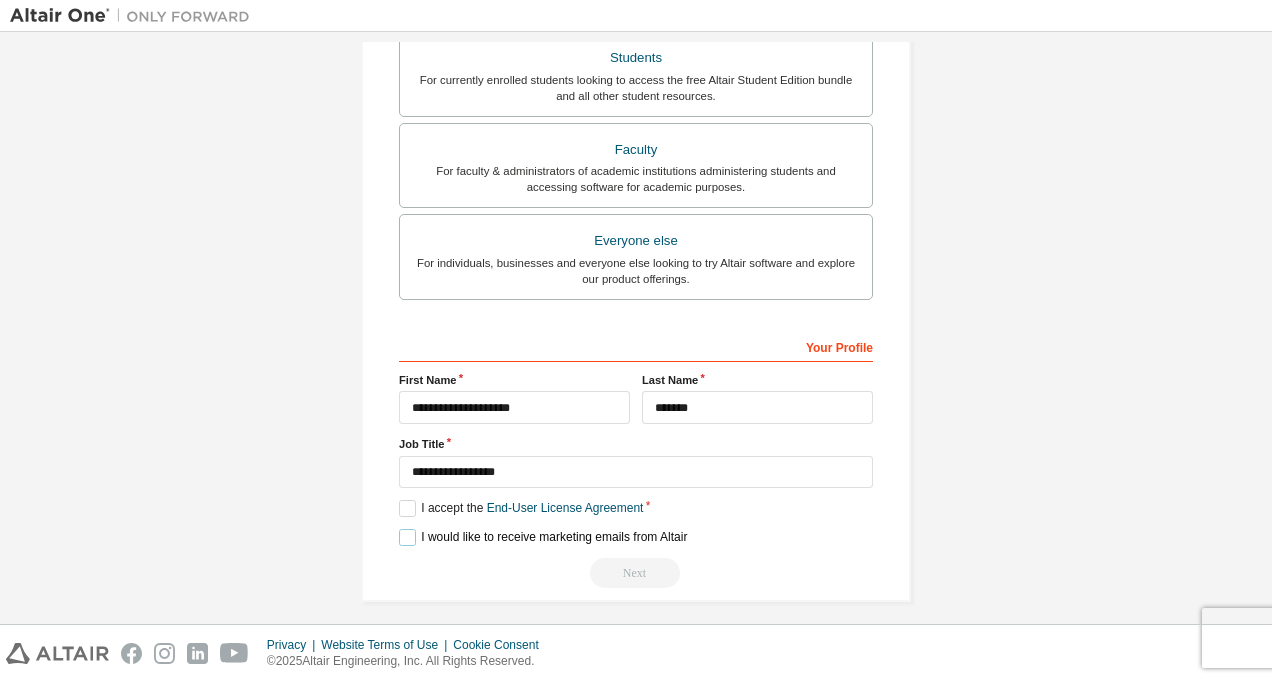 click on "I would like to receive marketing emails from Altair" at bounding box center (543, 537) 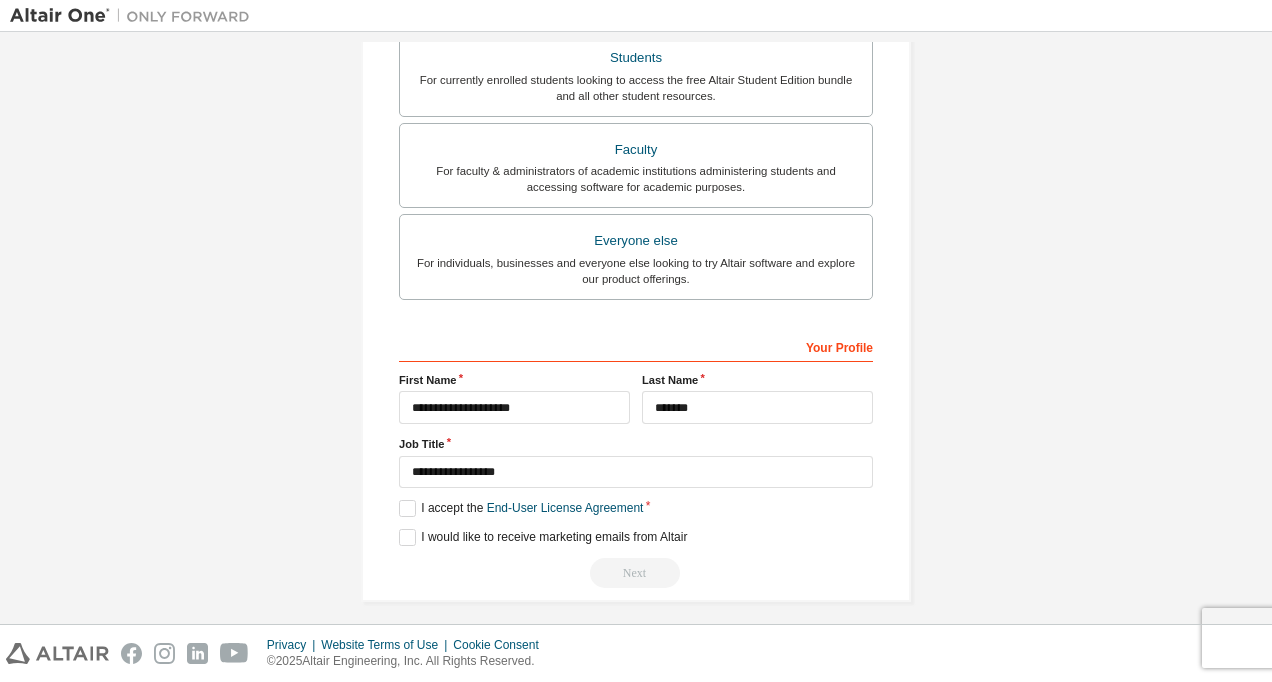 click on "**********" at bounding box center (636, 459) 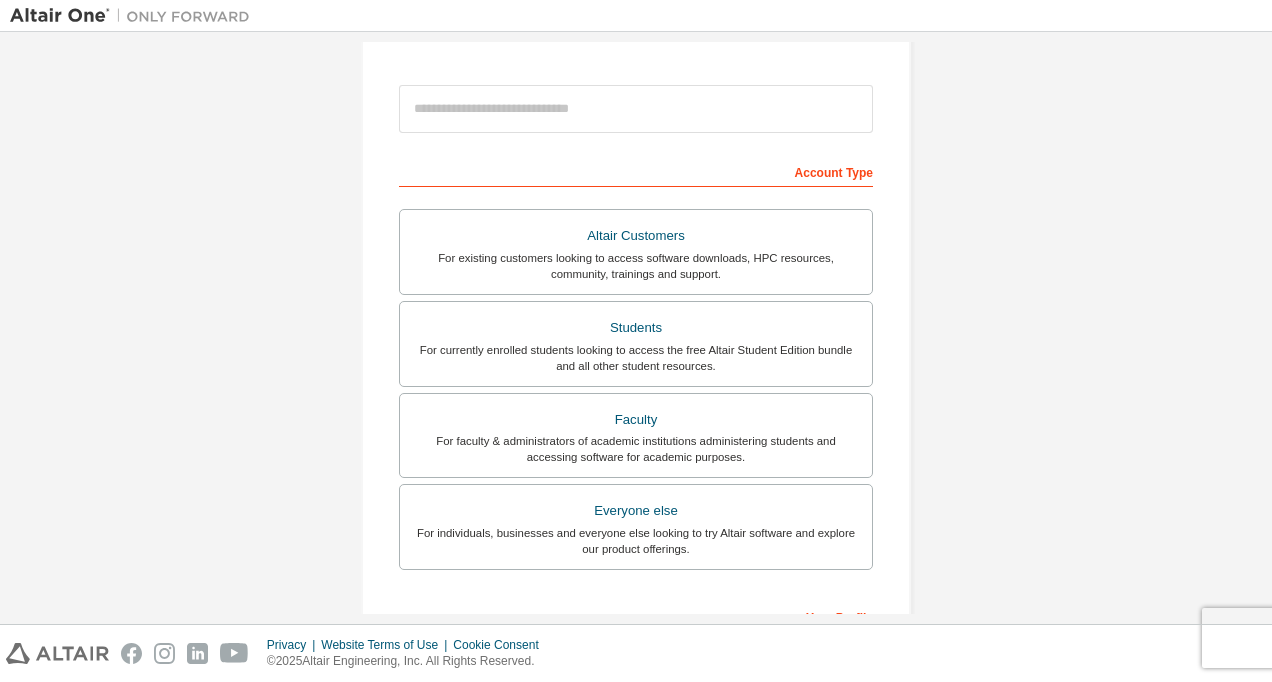 scroll, scrollTop: 7, scrollLeft: 0, axis: vertical 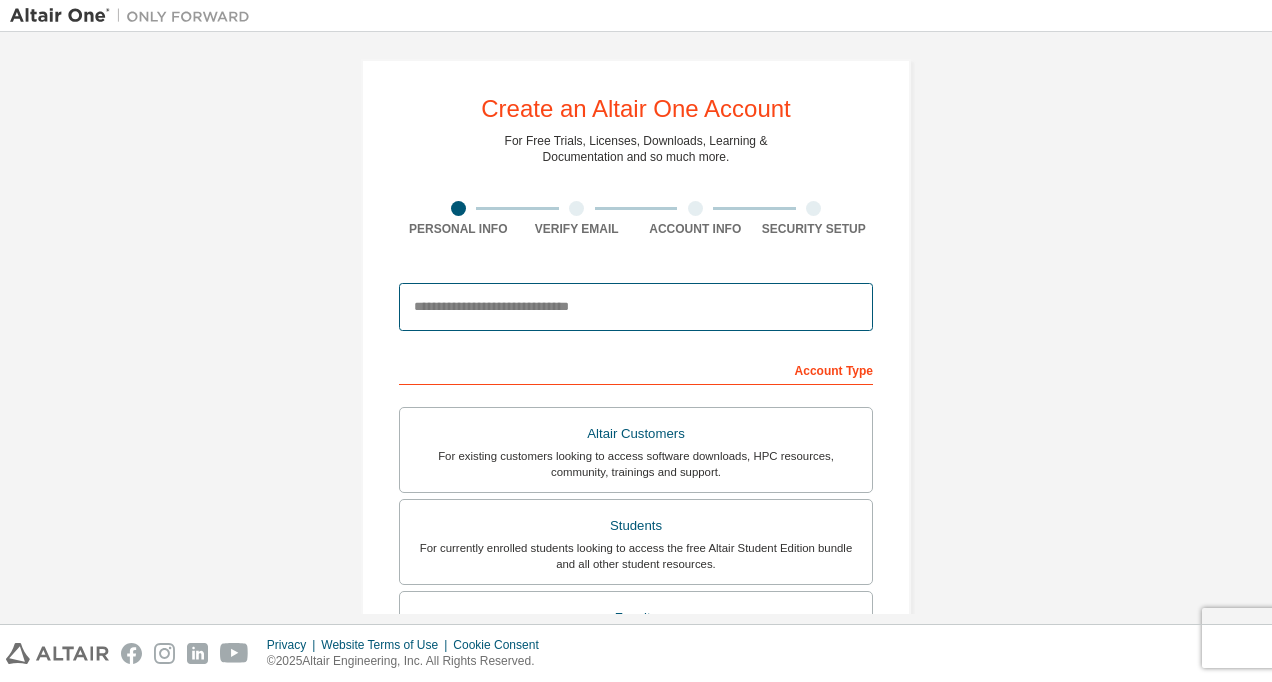 click at bounding box center [636, 307] 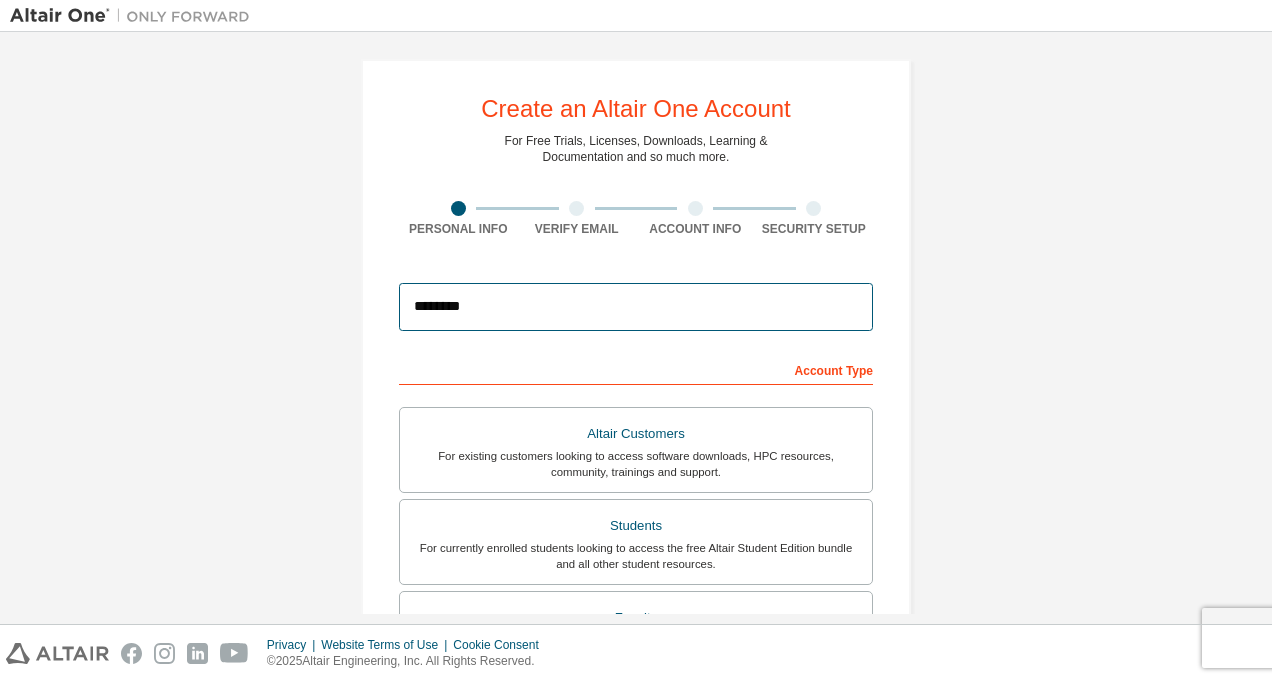 type on "**********" 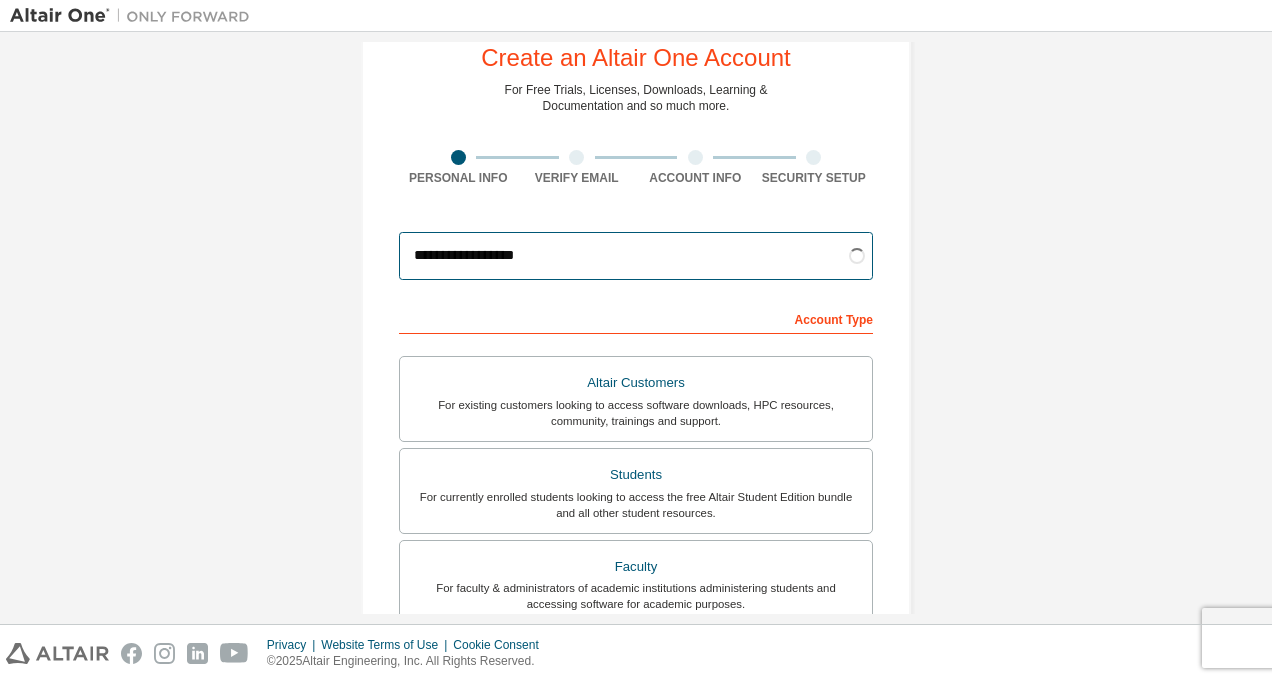 scroll, scrollTop: 60, scrollLeft: 0, axis: vertical 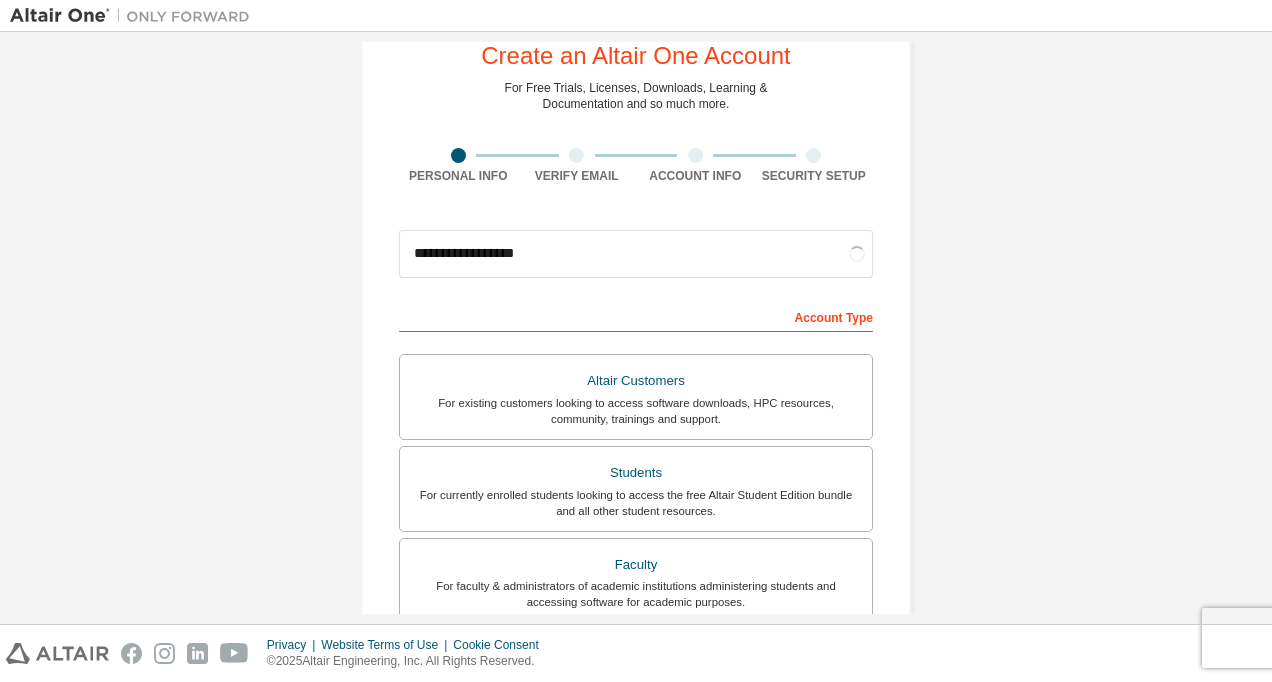 click on "**********" at bounding box center (636, 511) 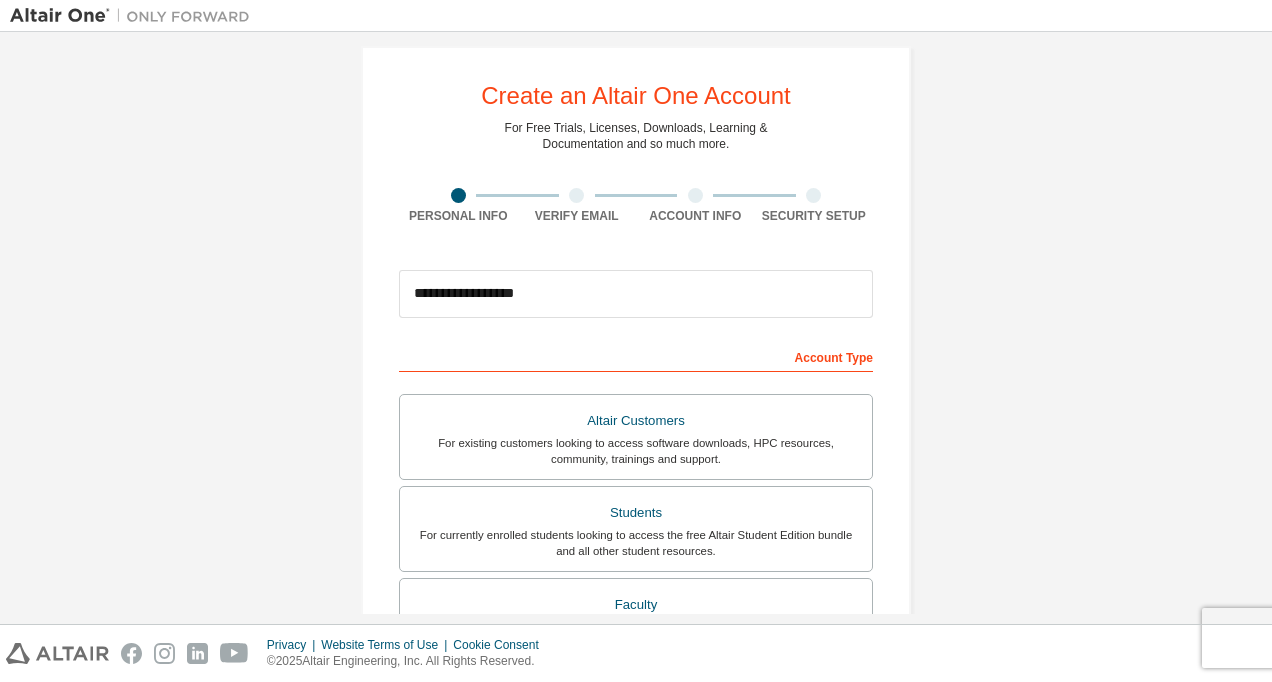 scroll, scrollTop: 546, scrollLeft: 0, axis: vertical 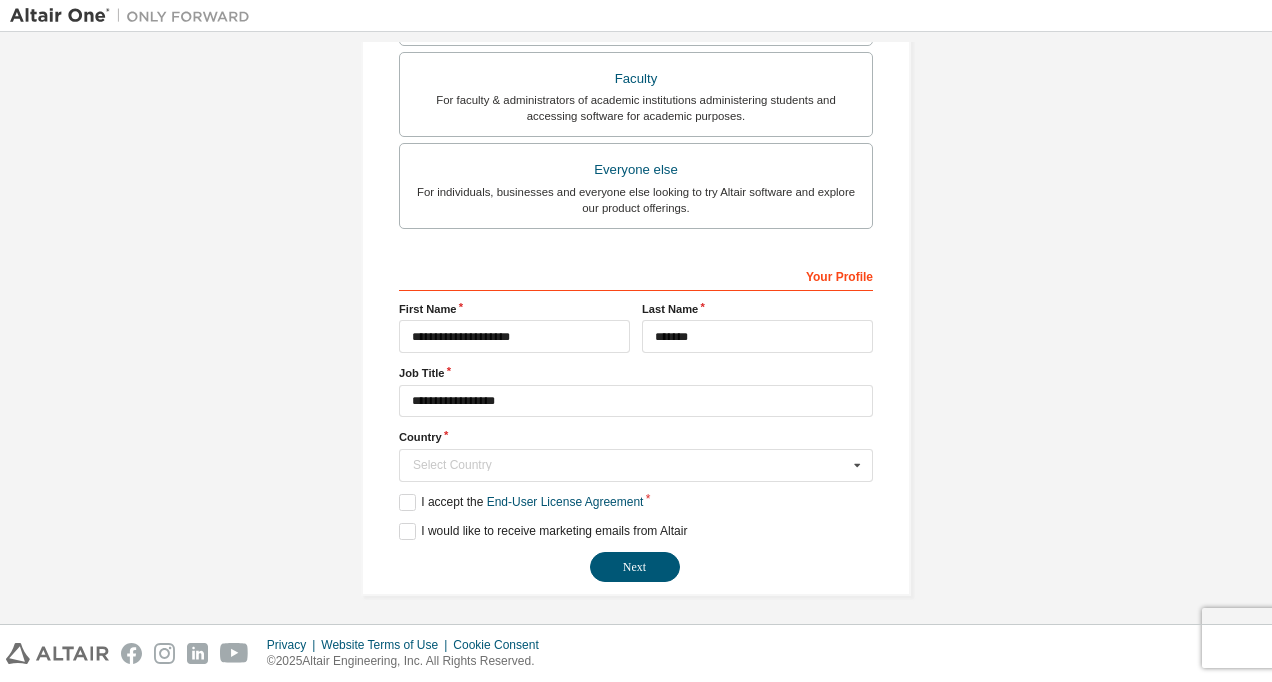 click on "Next" at bounding box center [635, 567] 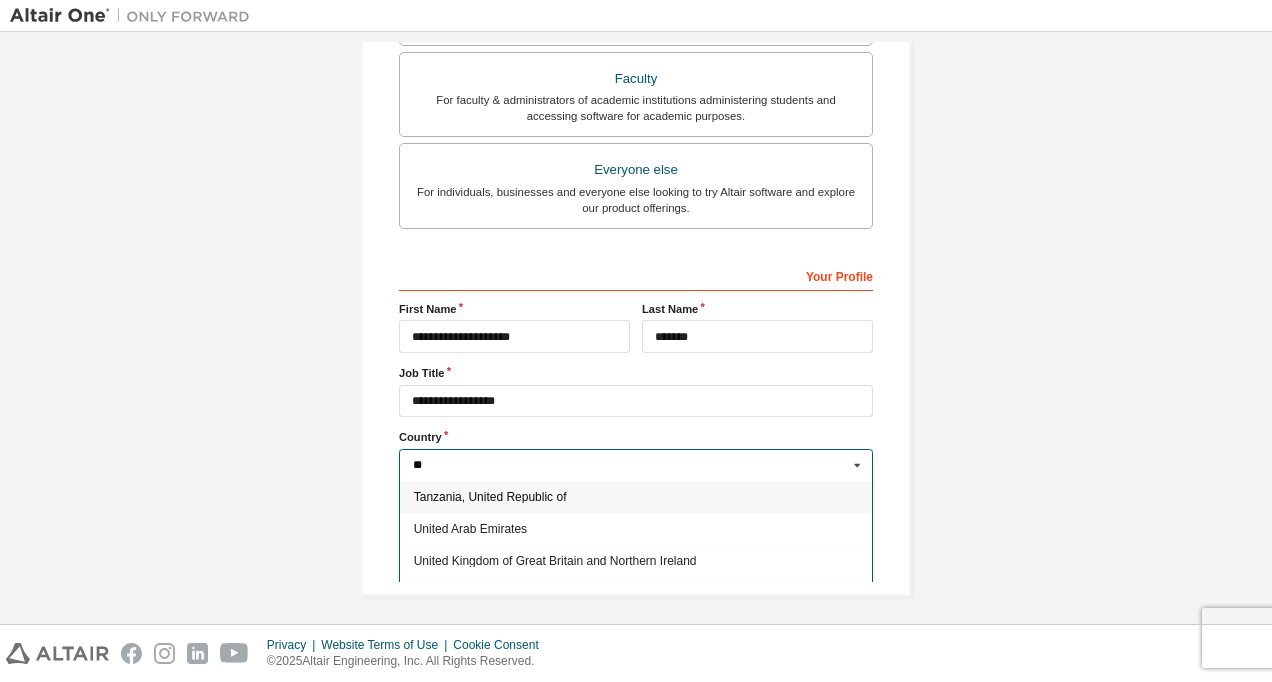 type on "*" 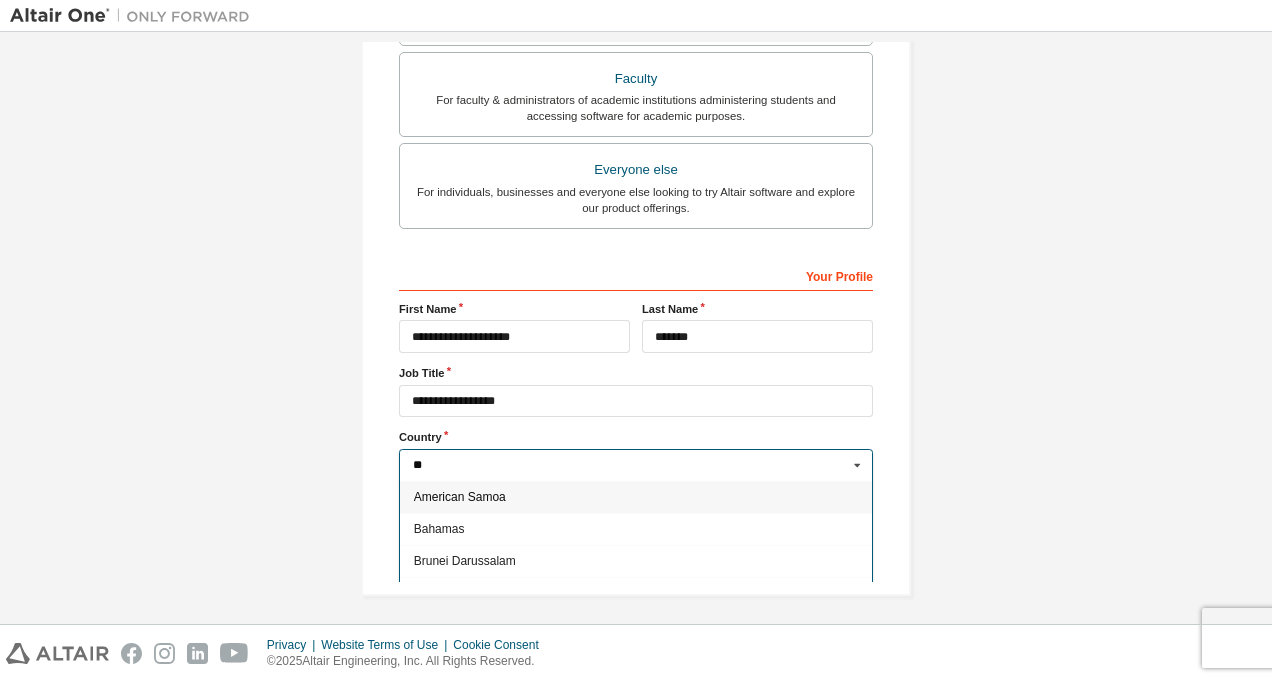 type on "*" 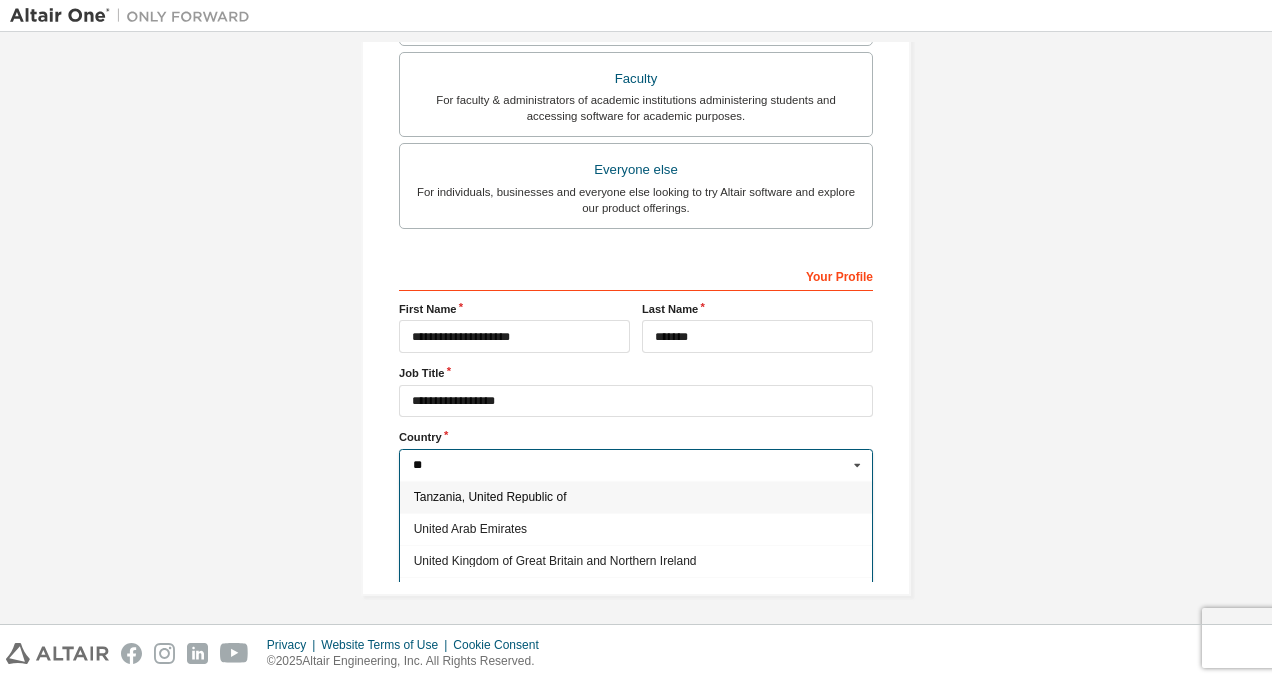 type on "*" 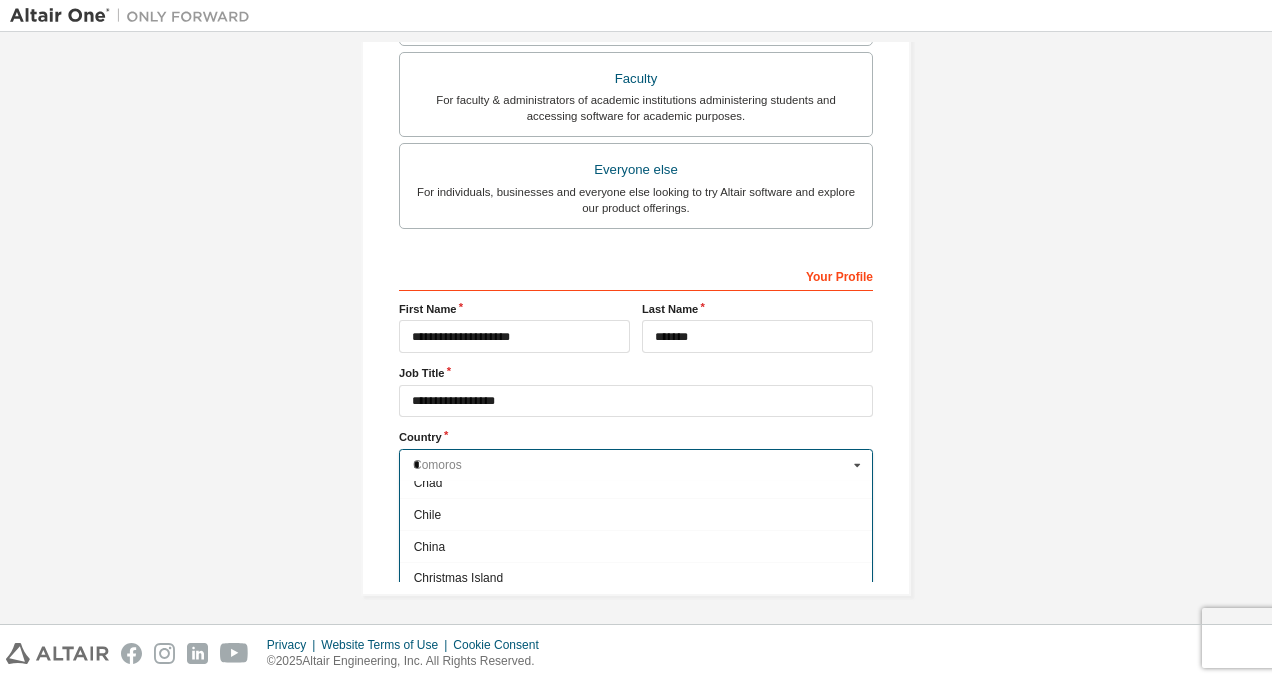 scroll, scrollTop: 0, scrollLeft: 0, axis: both 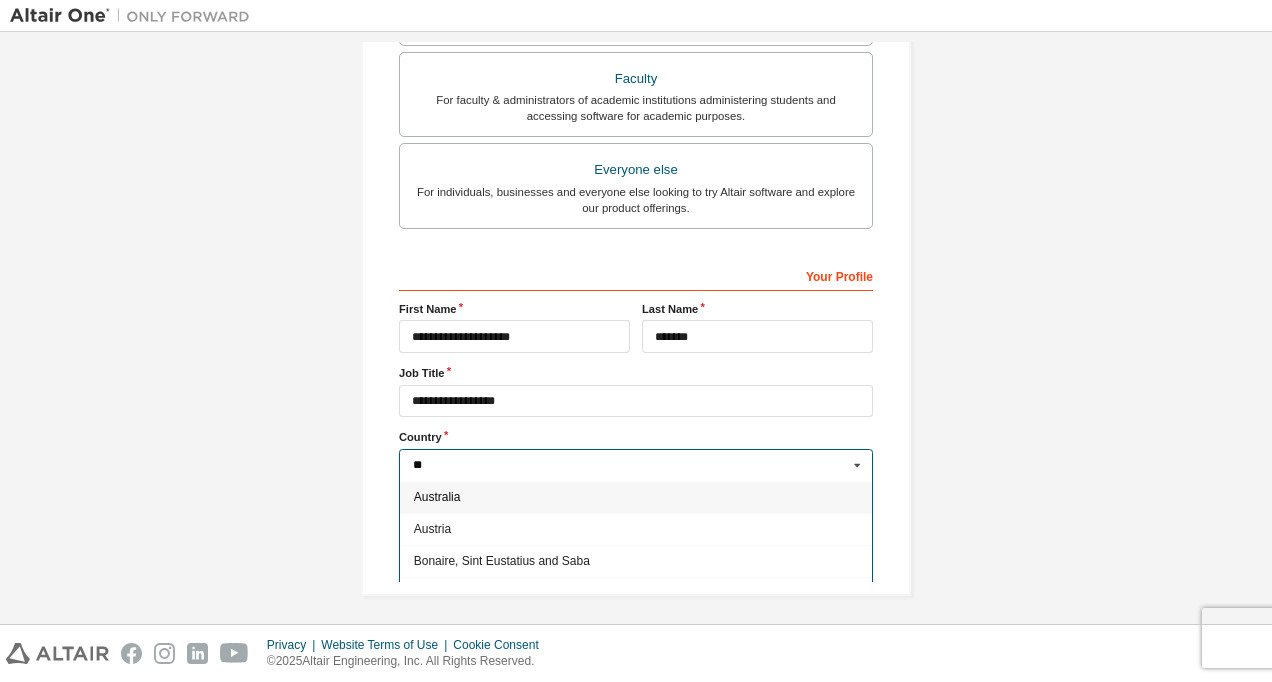 type on "*" 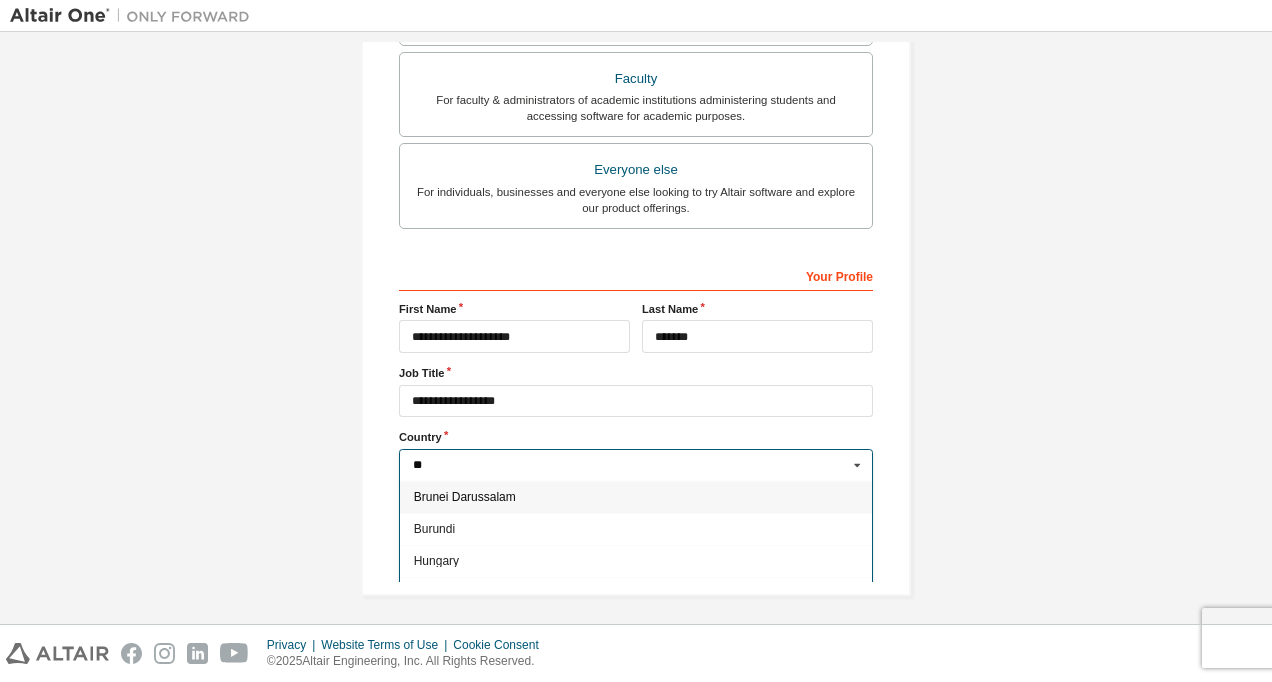 type on "*" 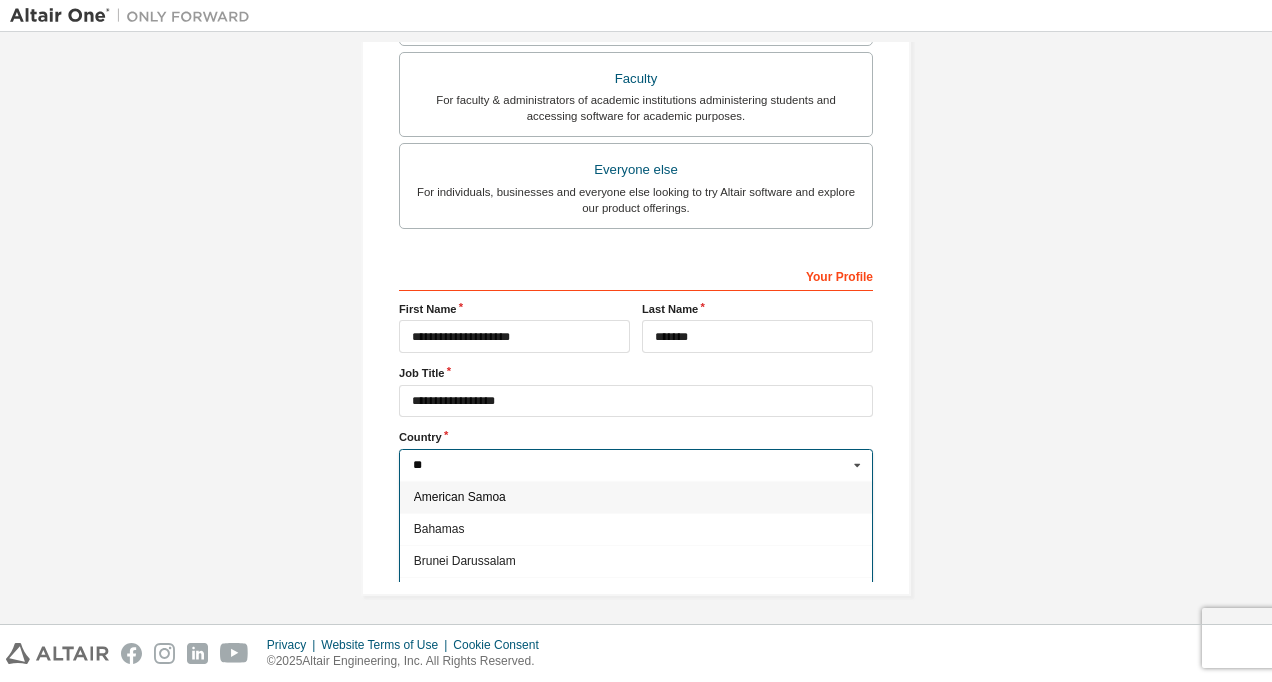 type on "*" 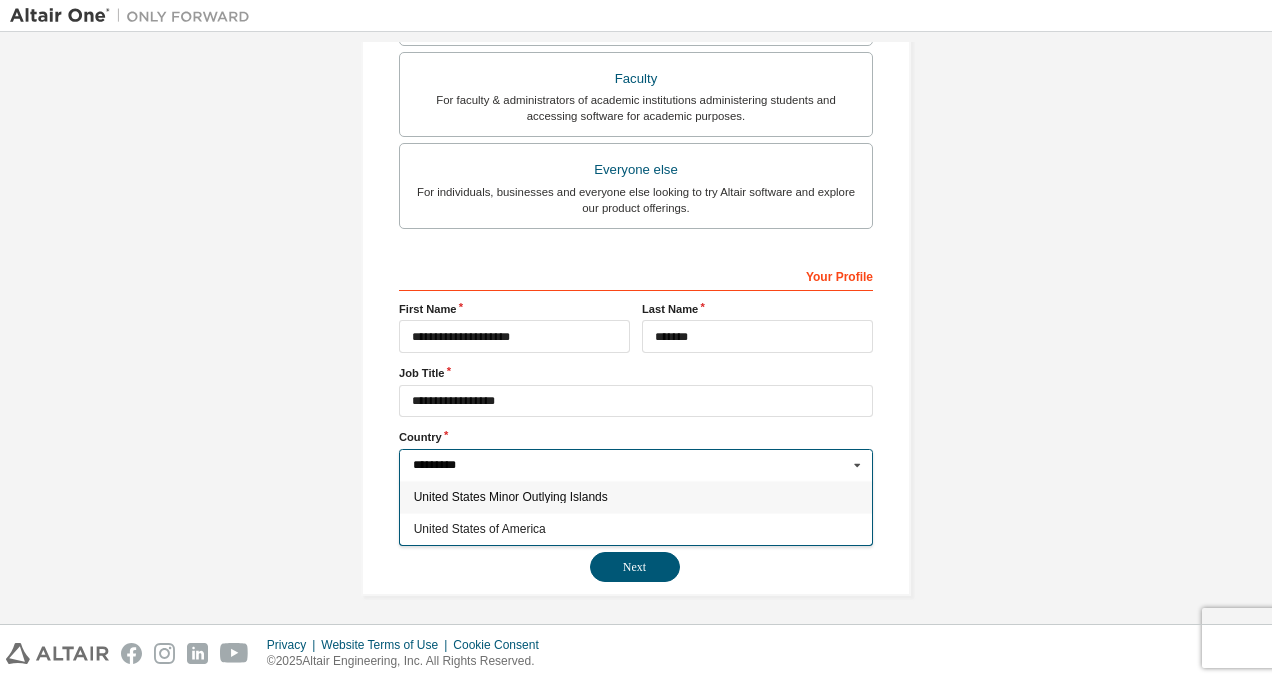 type on "*********" 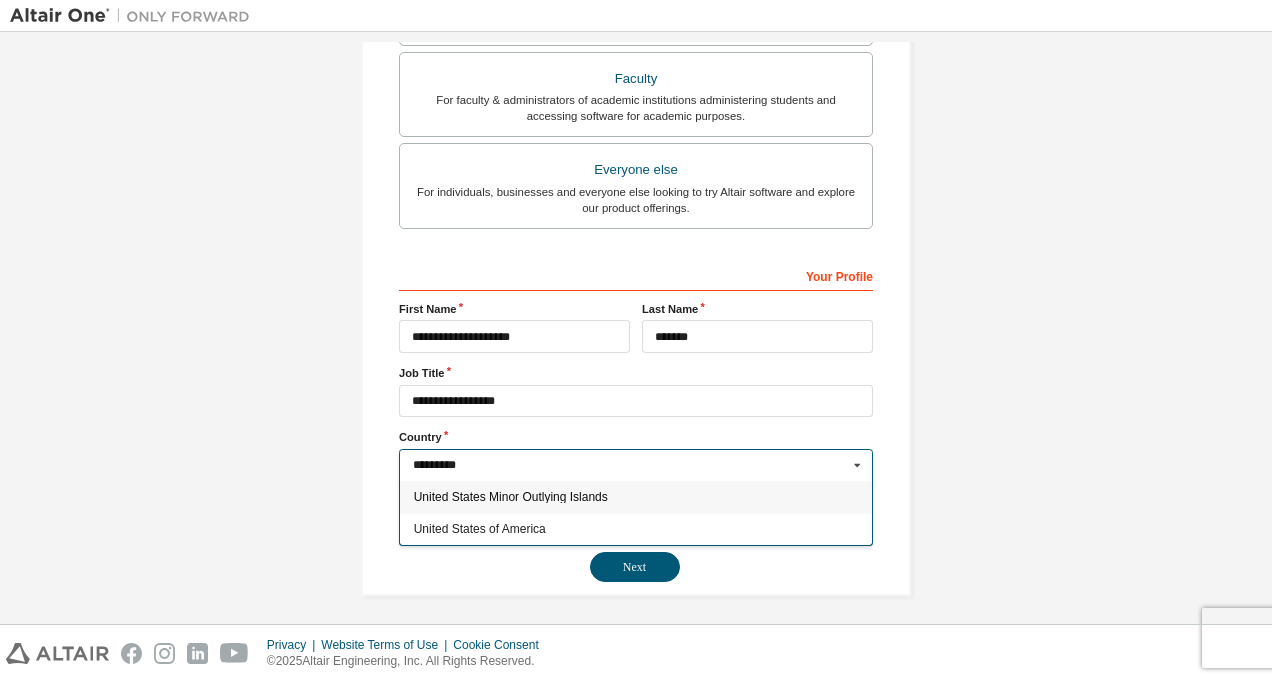 click on "United States of America" at bounding box center [636, 529] 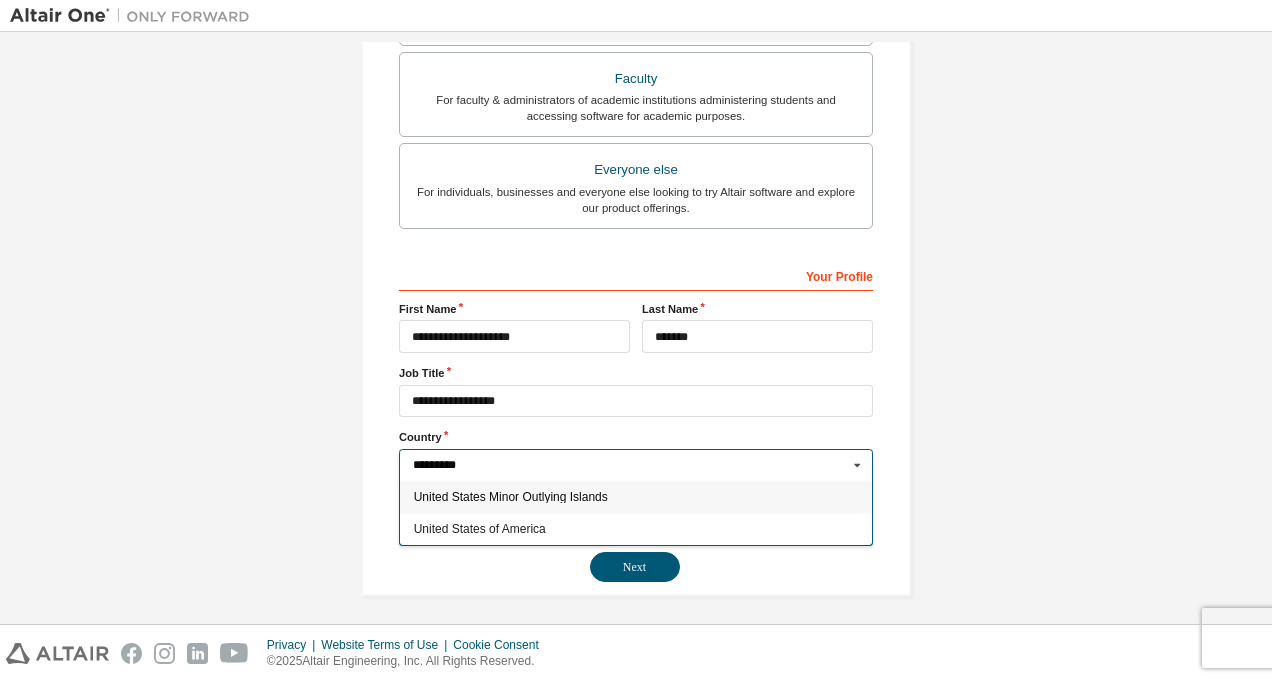 type on "***" 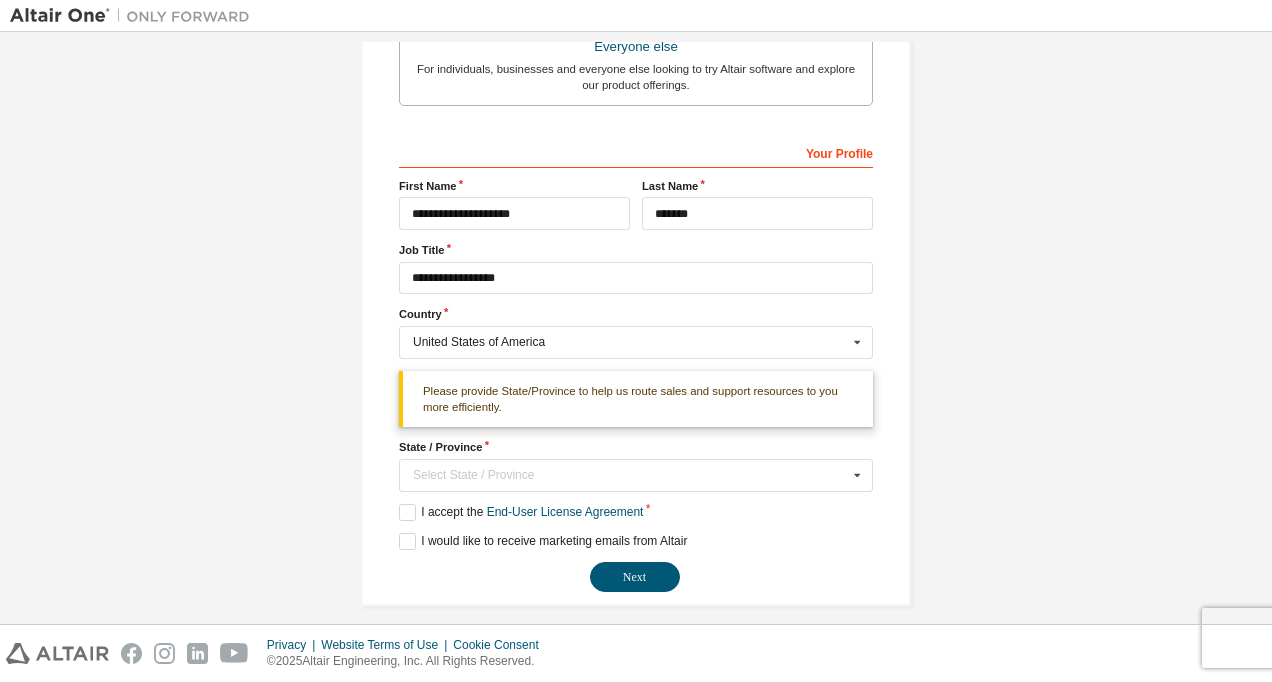 scroll, scrollTop: 678, scrollLeft: 0, axis: vertical 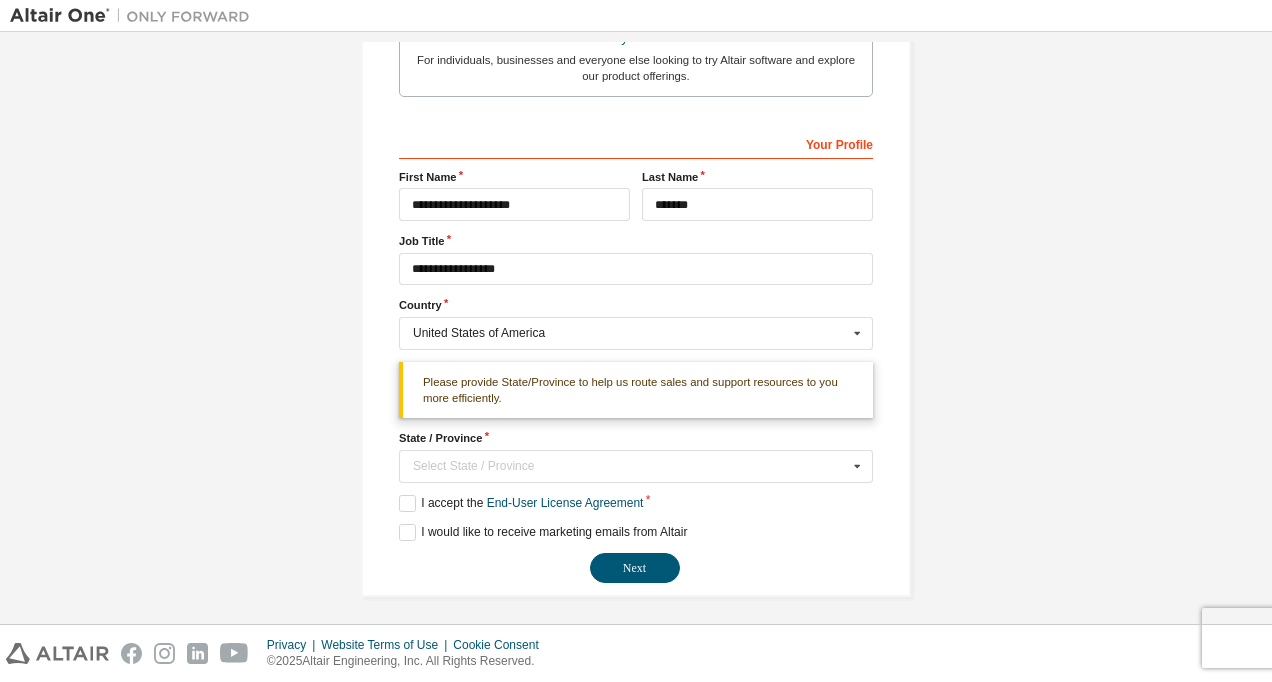 click on "Select State / Province" at bounding box center (630, 466) 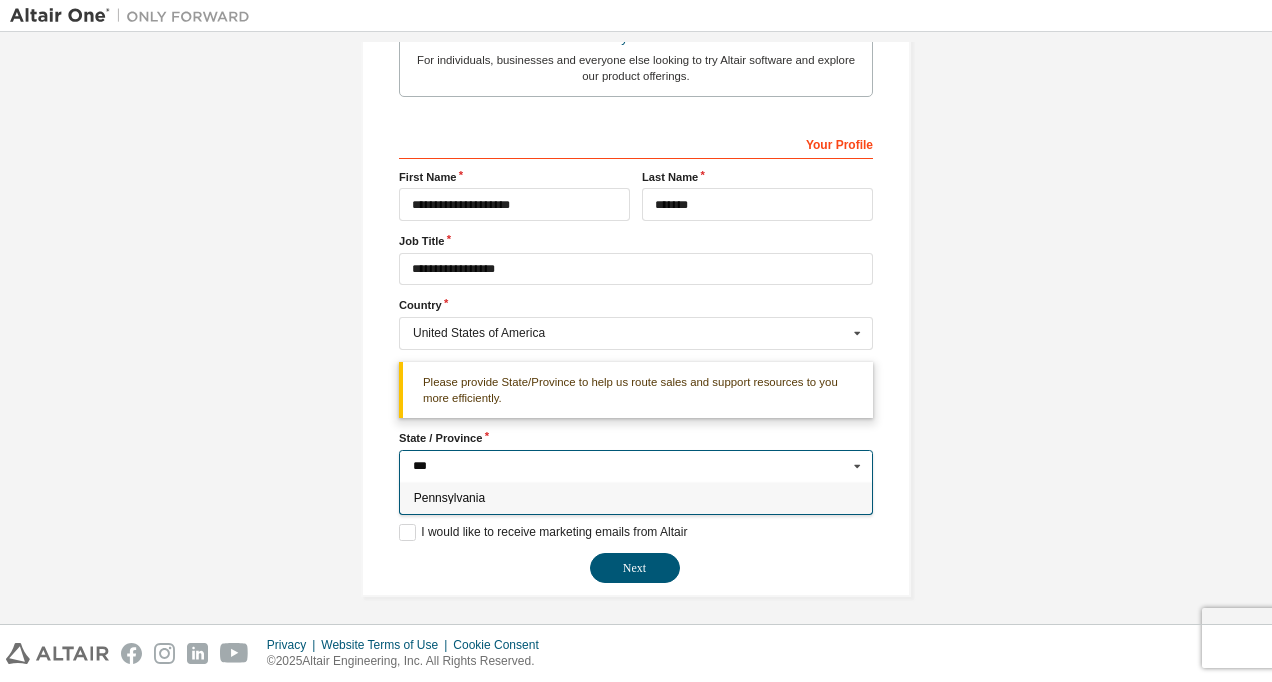 type on "***" 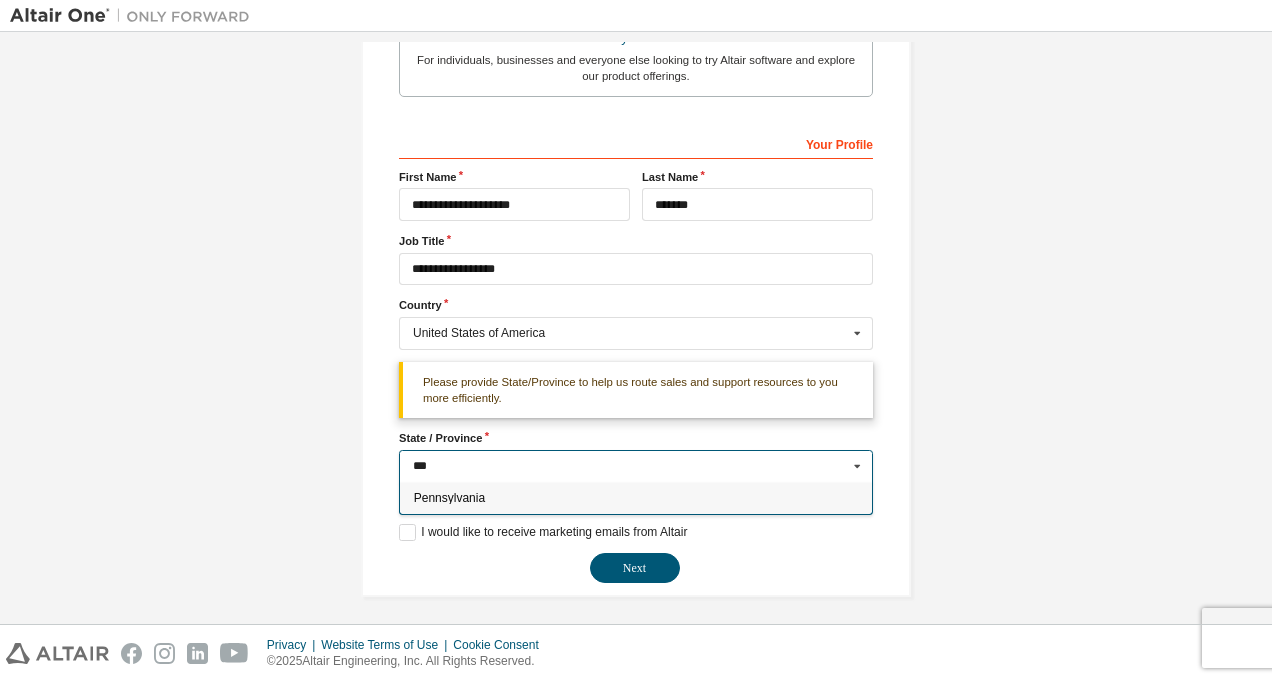 click on "Pennsylvania" at bounding box center [636, 498] 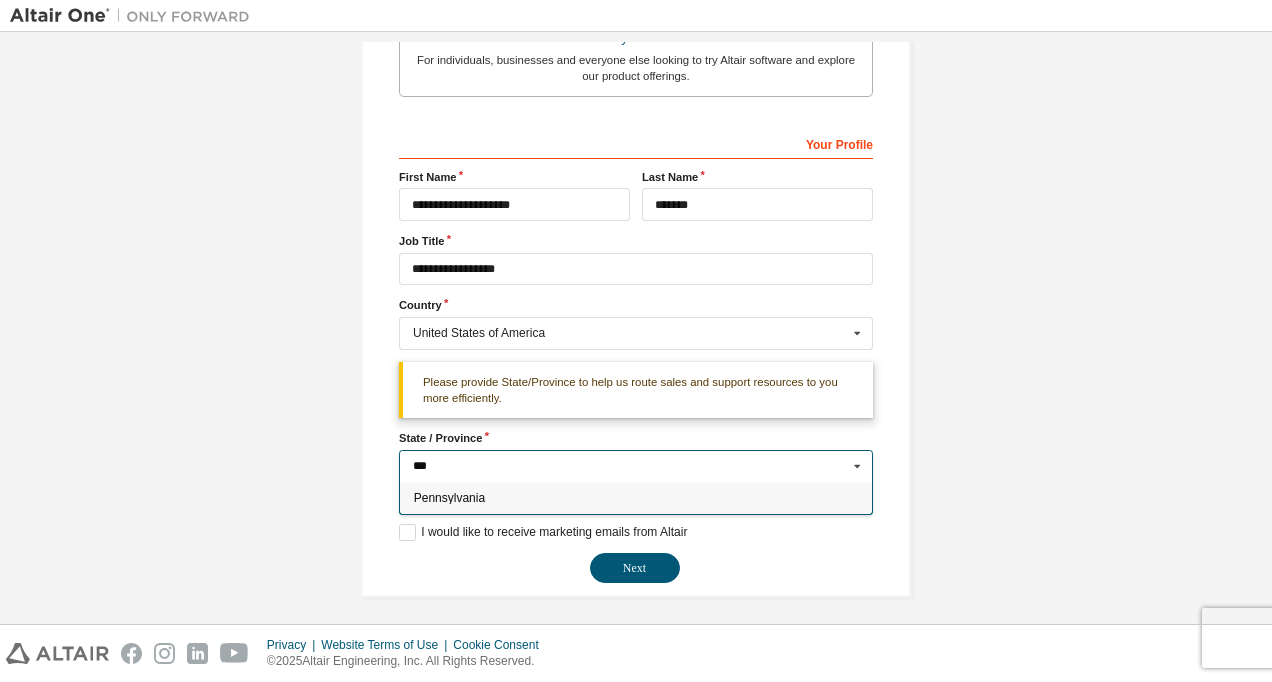 type on "**" 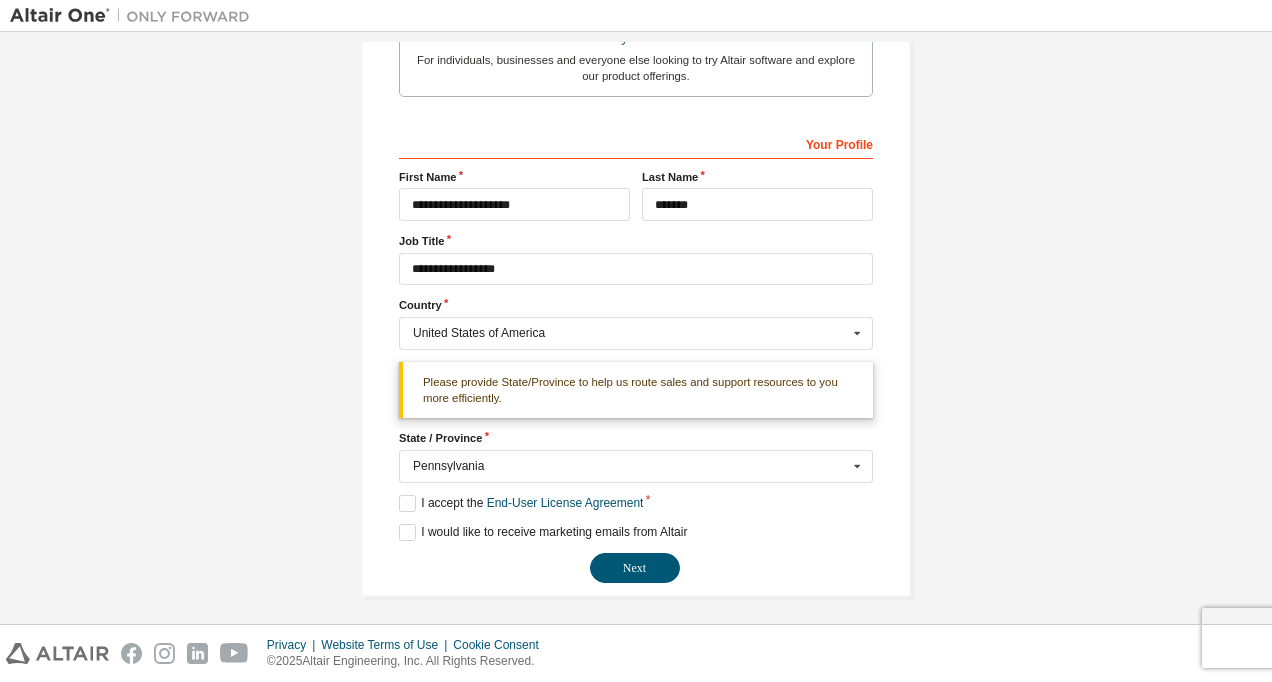 click on "Next" at bounding box center (635, 568) 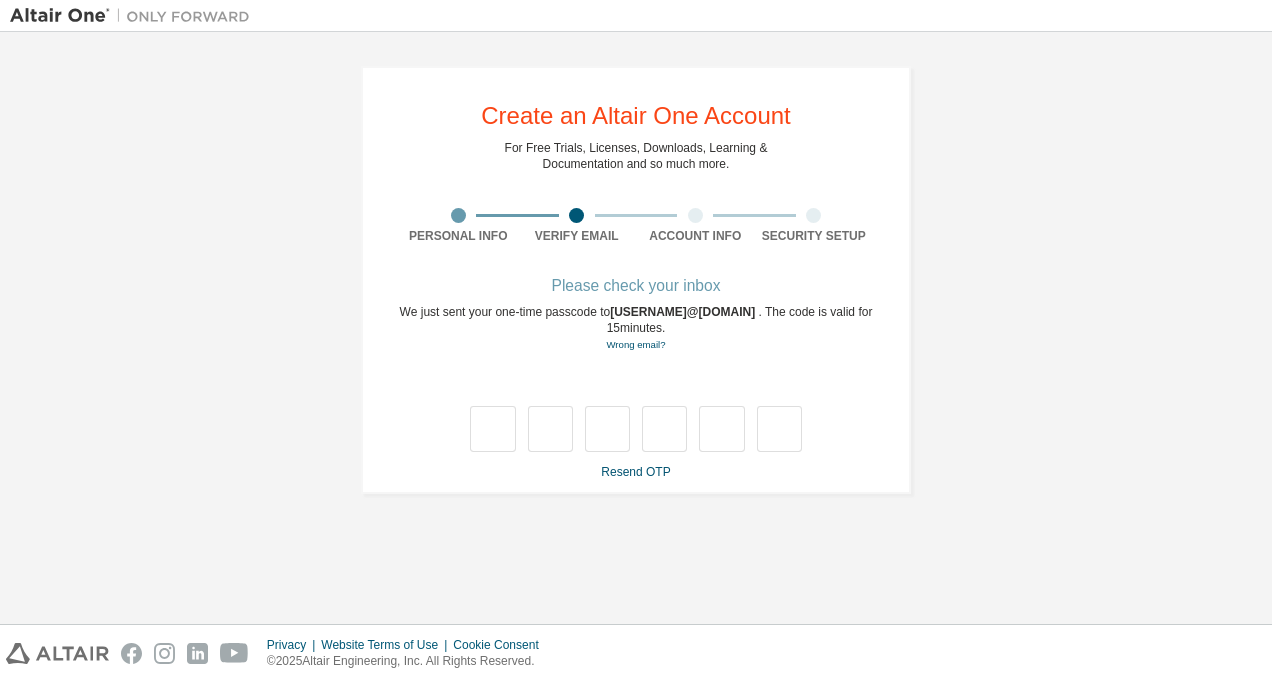 scroll, scrollTop: 0, scrollLeft: 0, axis: both 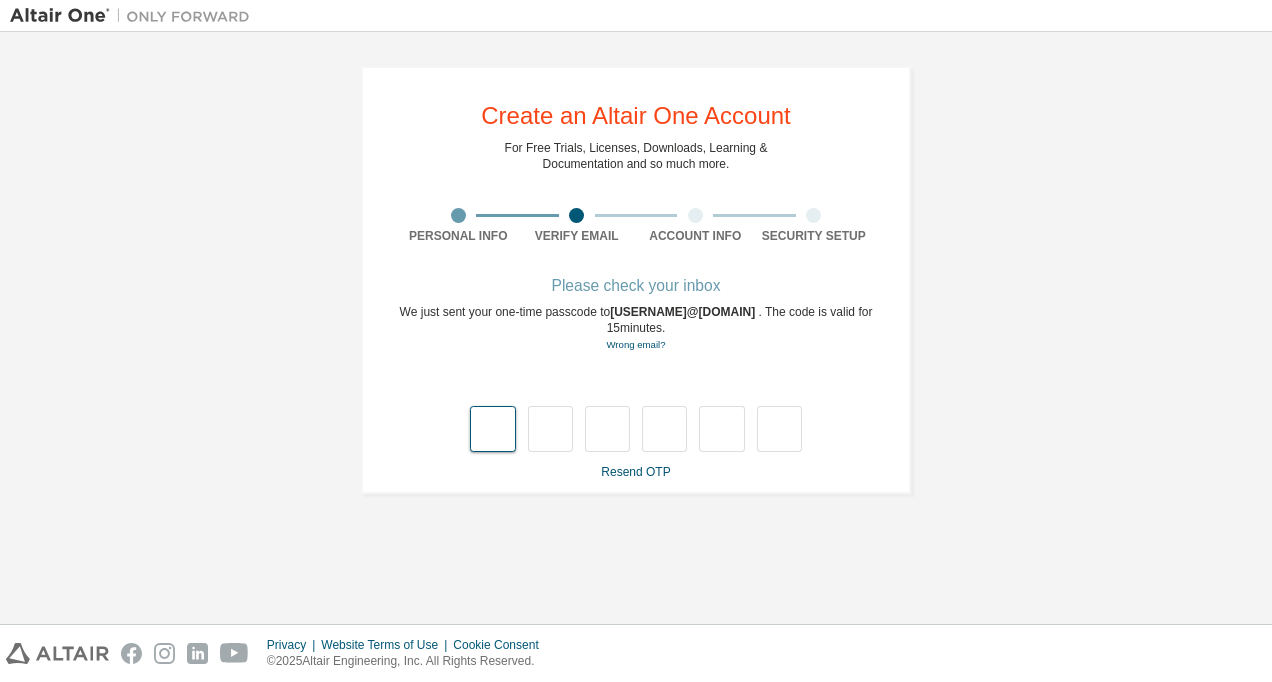 type on "*" 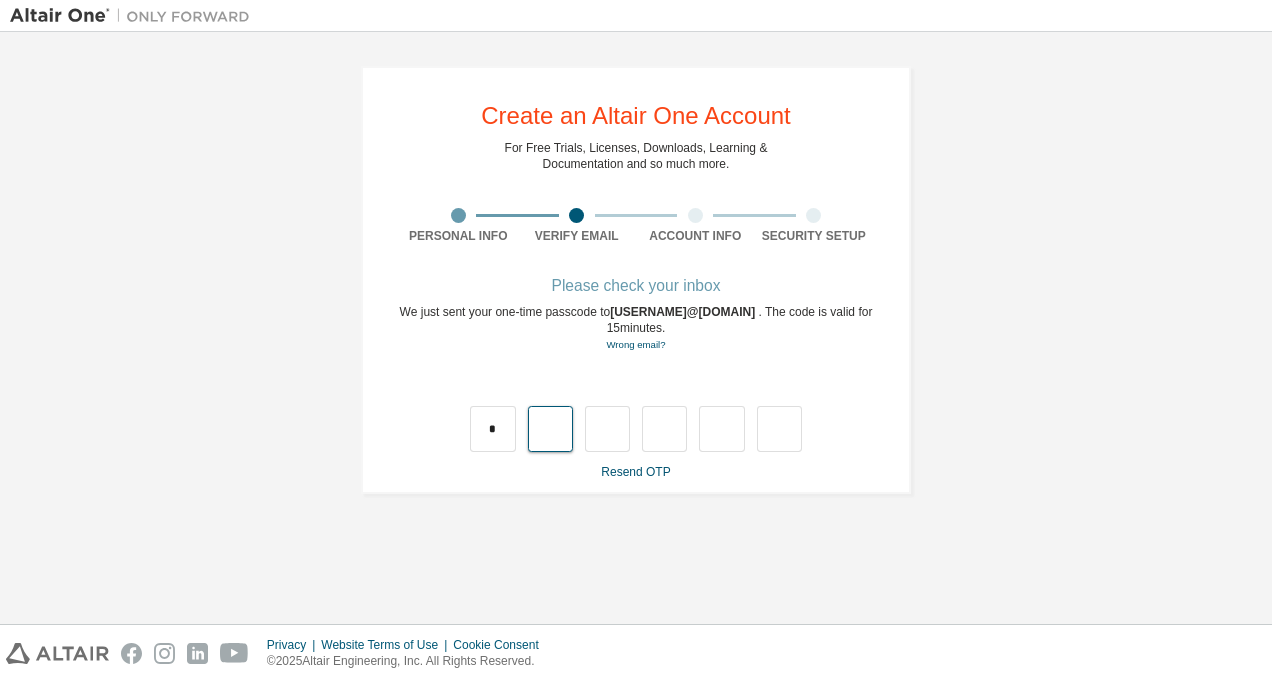type on "*" 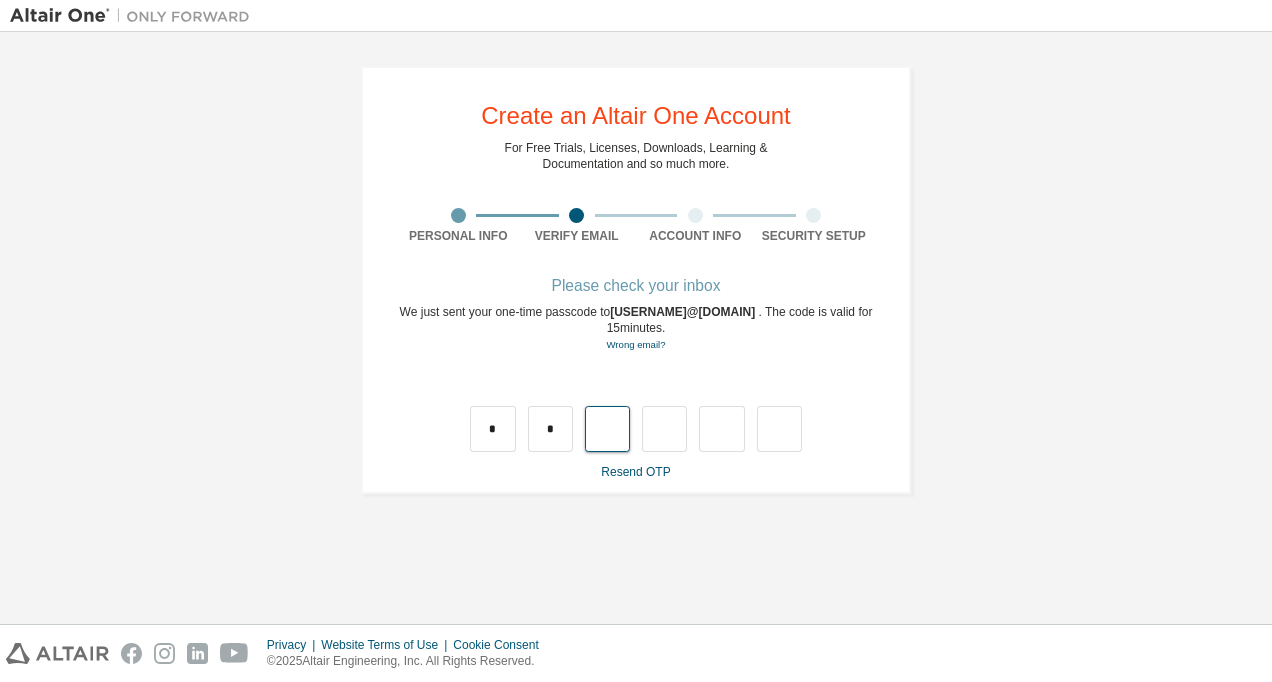 type on "*" 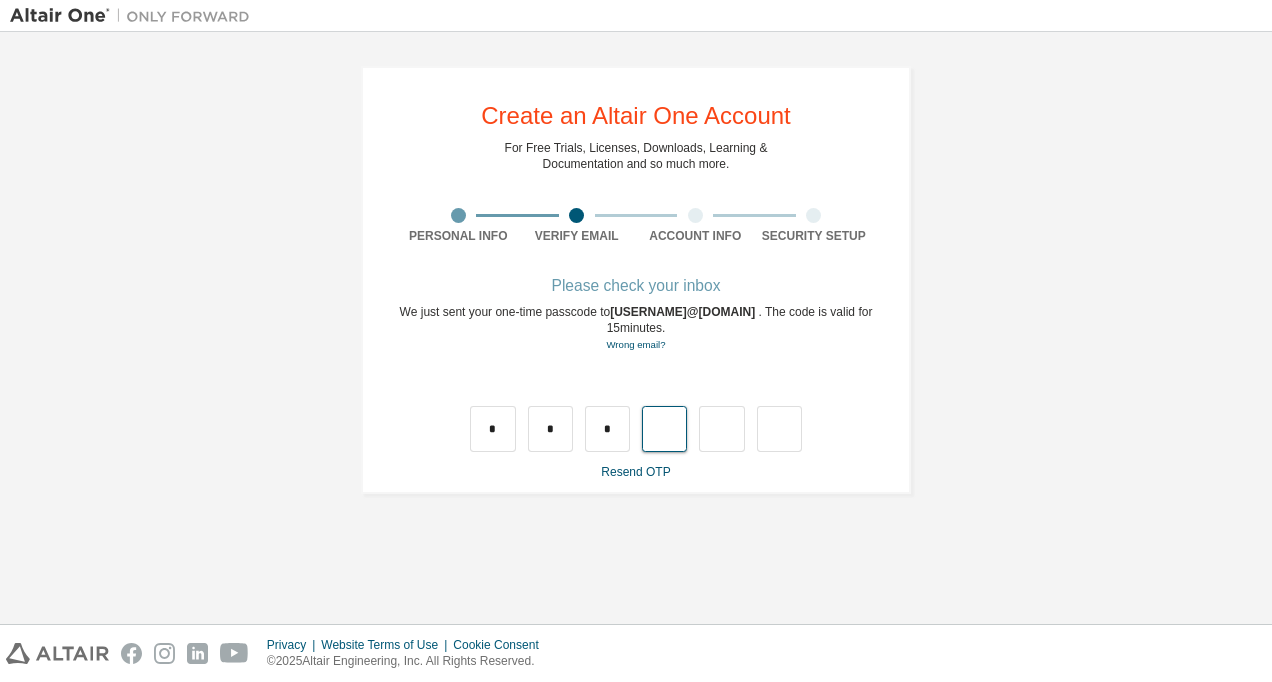 type on "*" 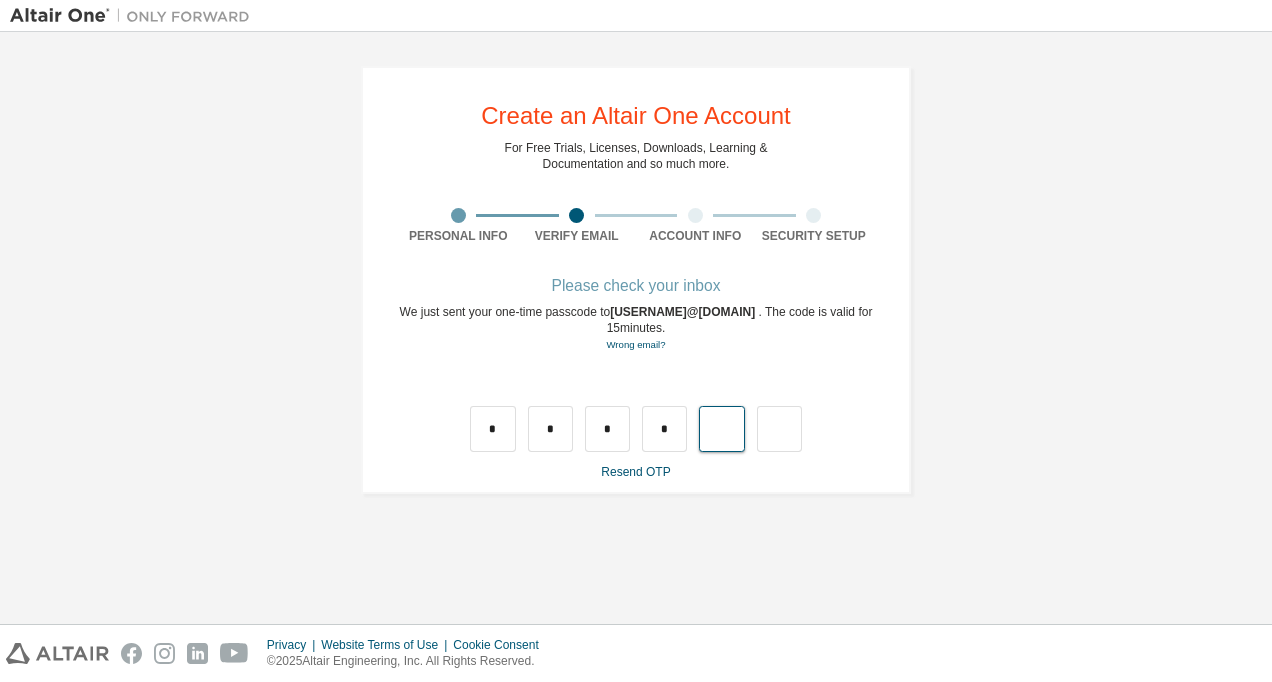 type on "*" 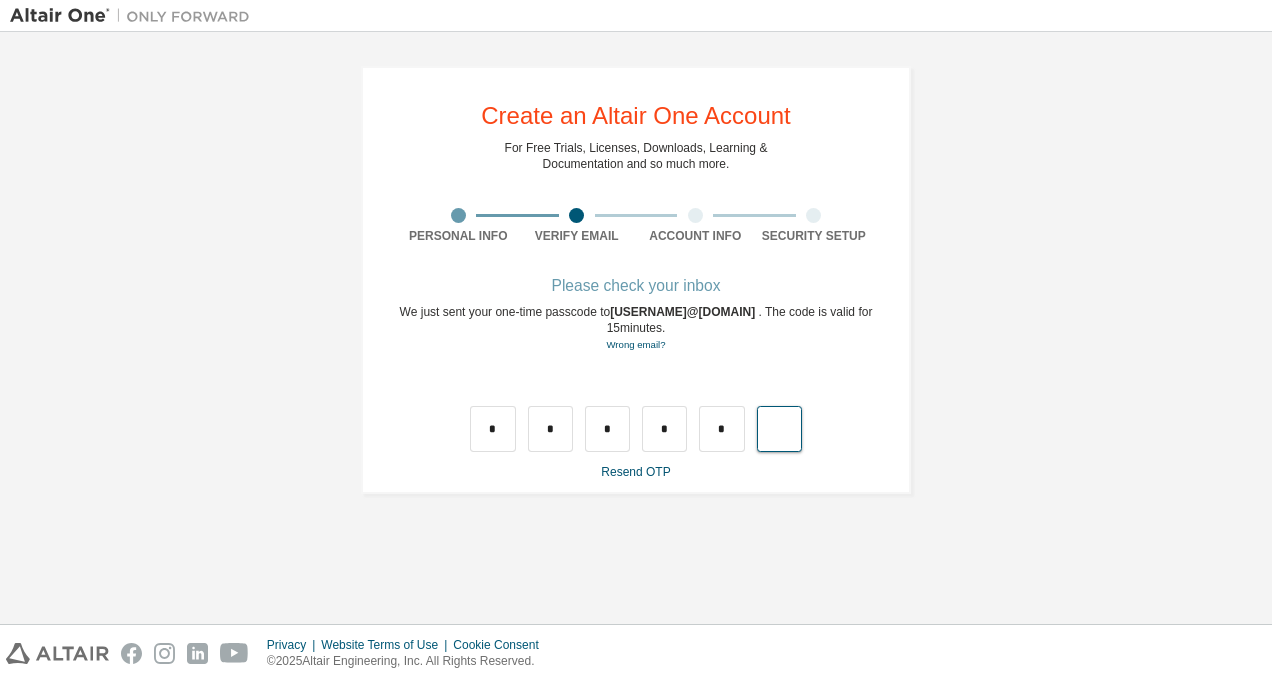 type on "*" 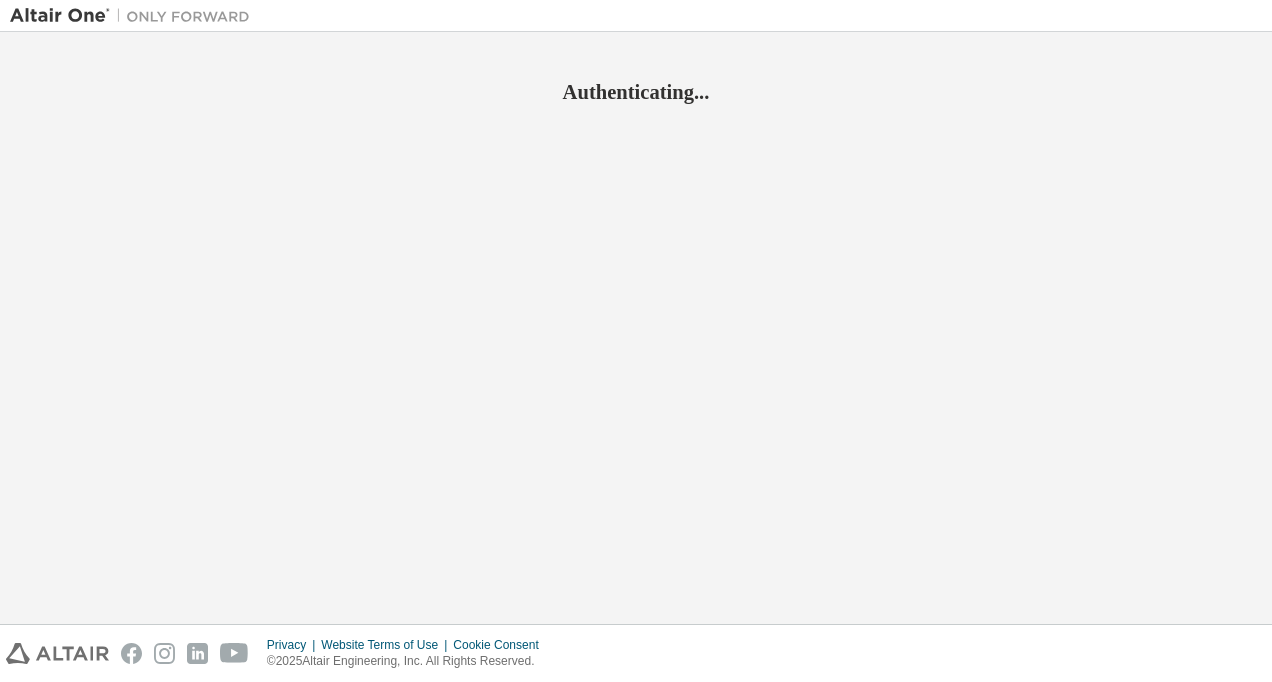 scroll, scrollTop: 0, scrollLeft: 0, axis: both 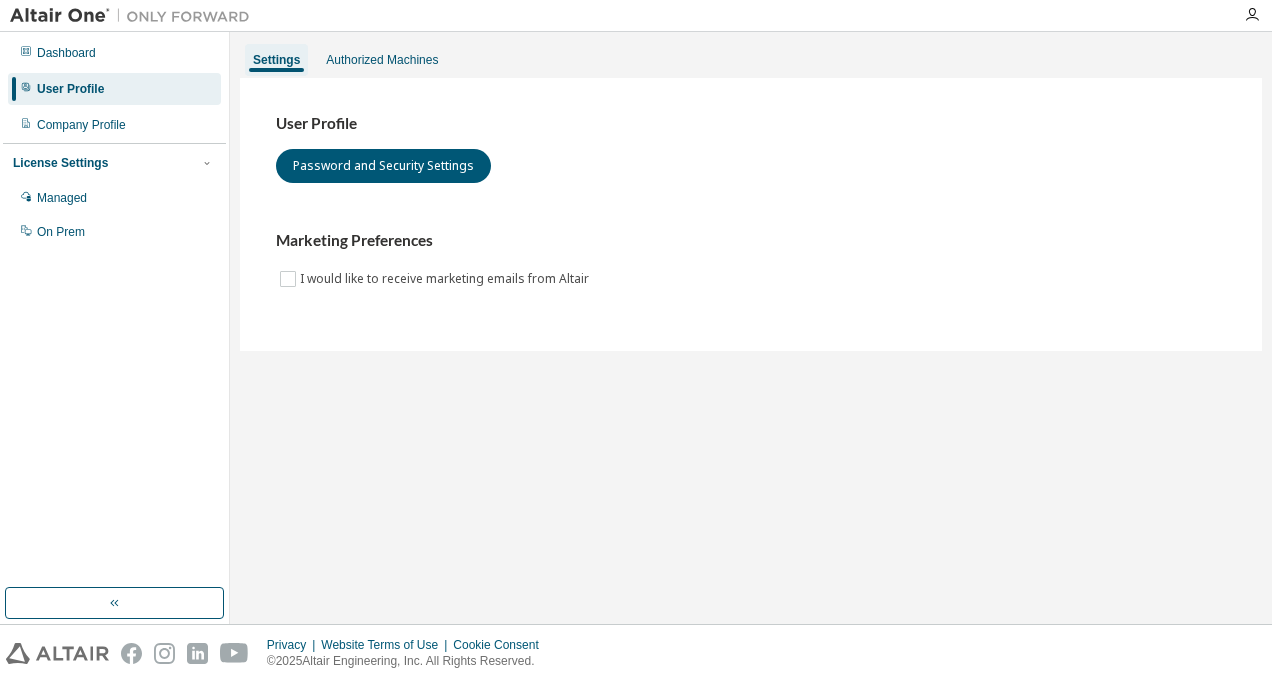 click on "Authorized Machines" at bounding box center [382, 60] 